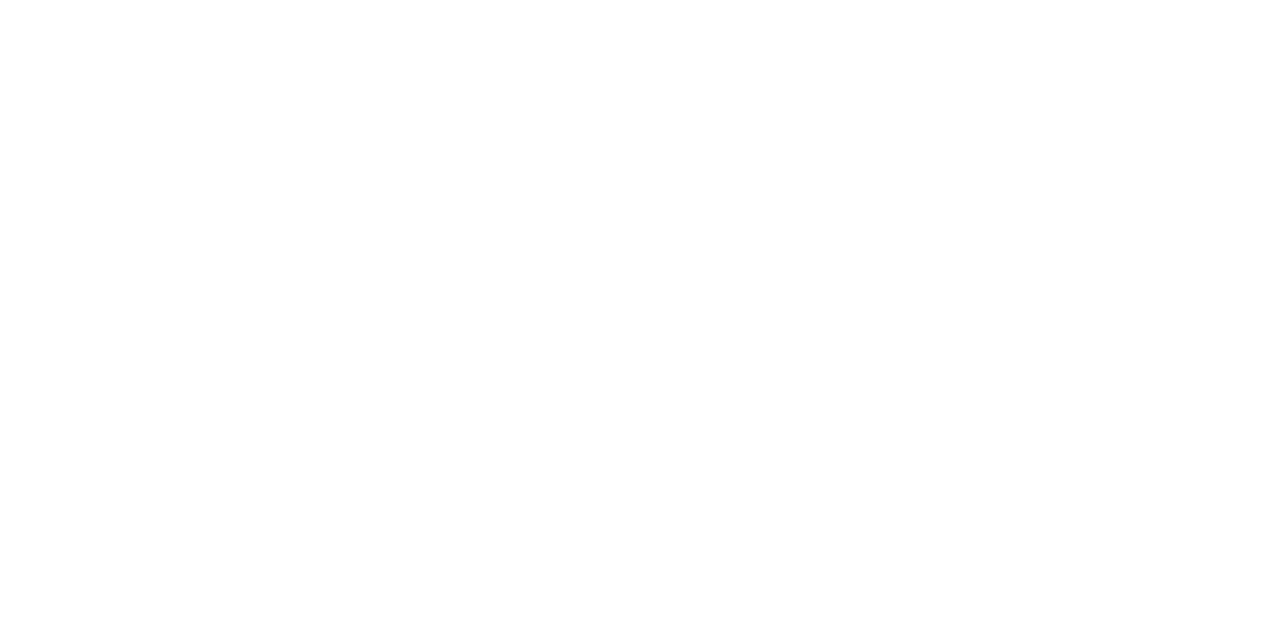scroll, scrollTop: 0, scrollLeft: 0, axis: both 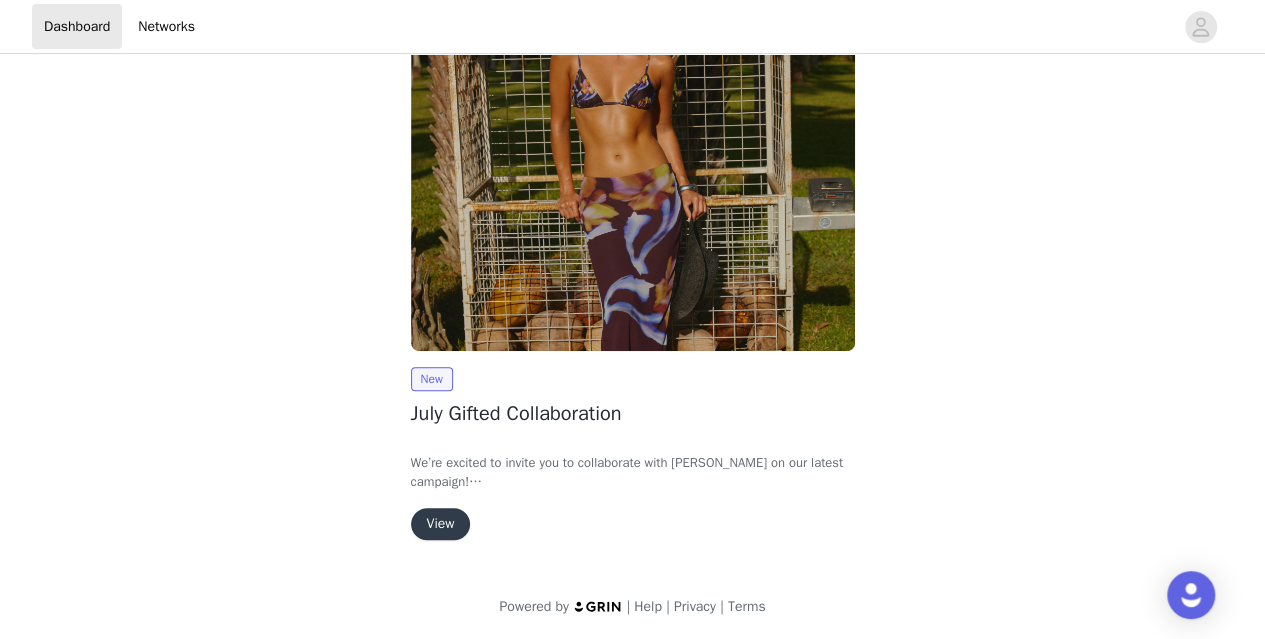 click on "View" at bounding box center [441, 524] 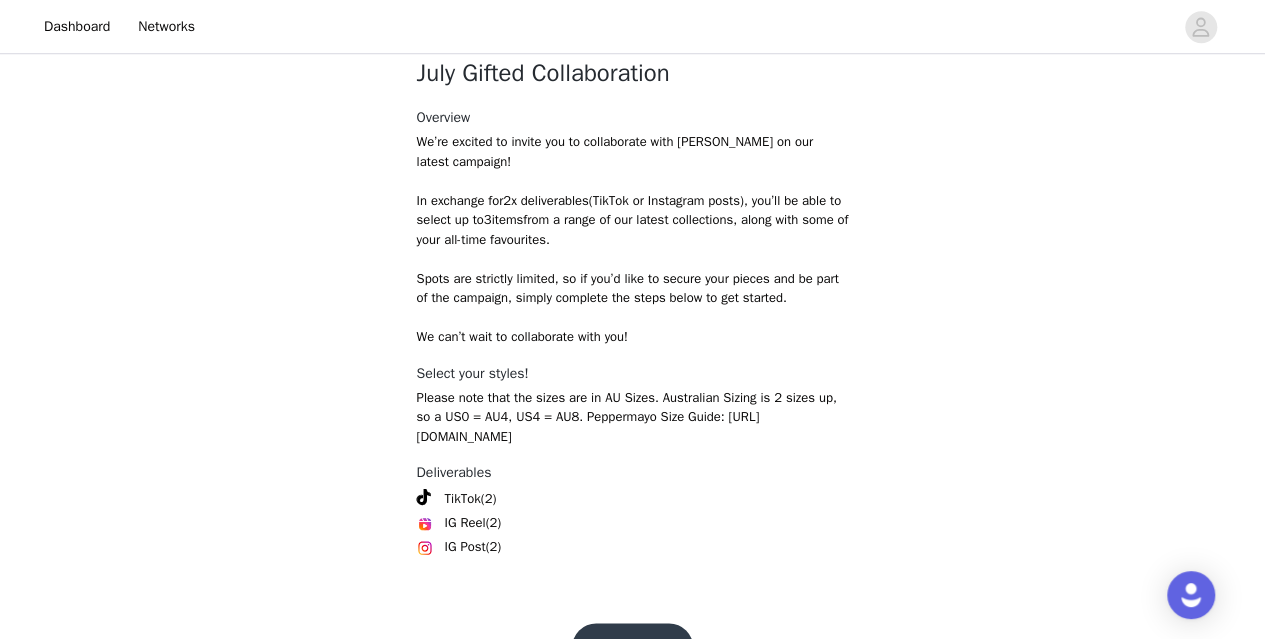 scroll, scrollTop: 855, scrollLeft: 0, axis: vertical 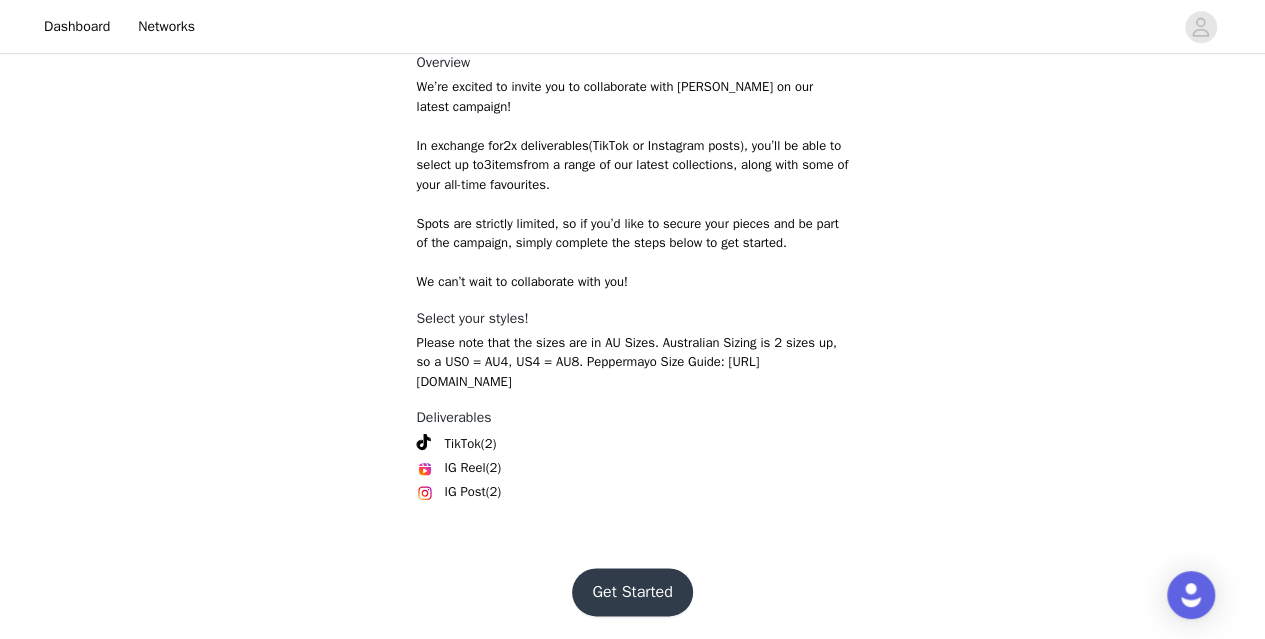 click on "Get Started" at bounding box center [632, 592] 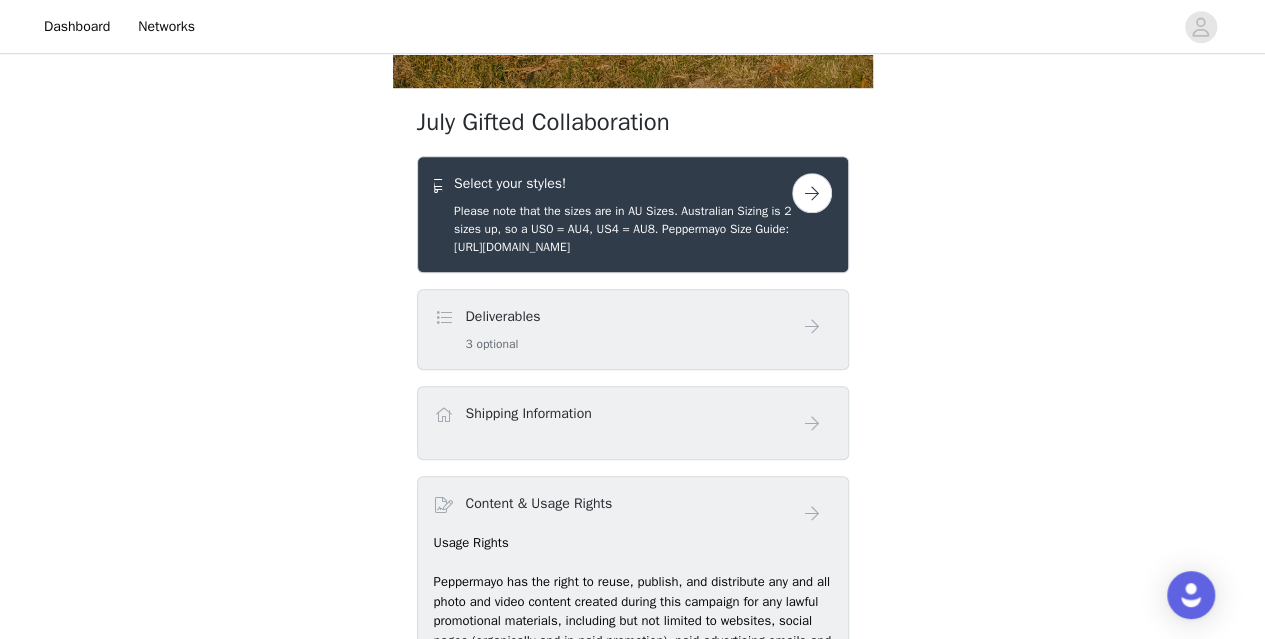 scroll, scrollTop: 655, scrollLeft: 0, axis: vertical 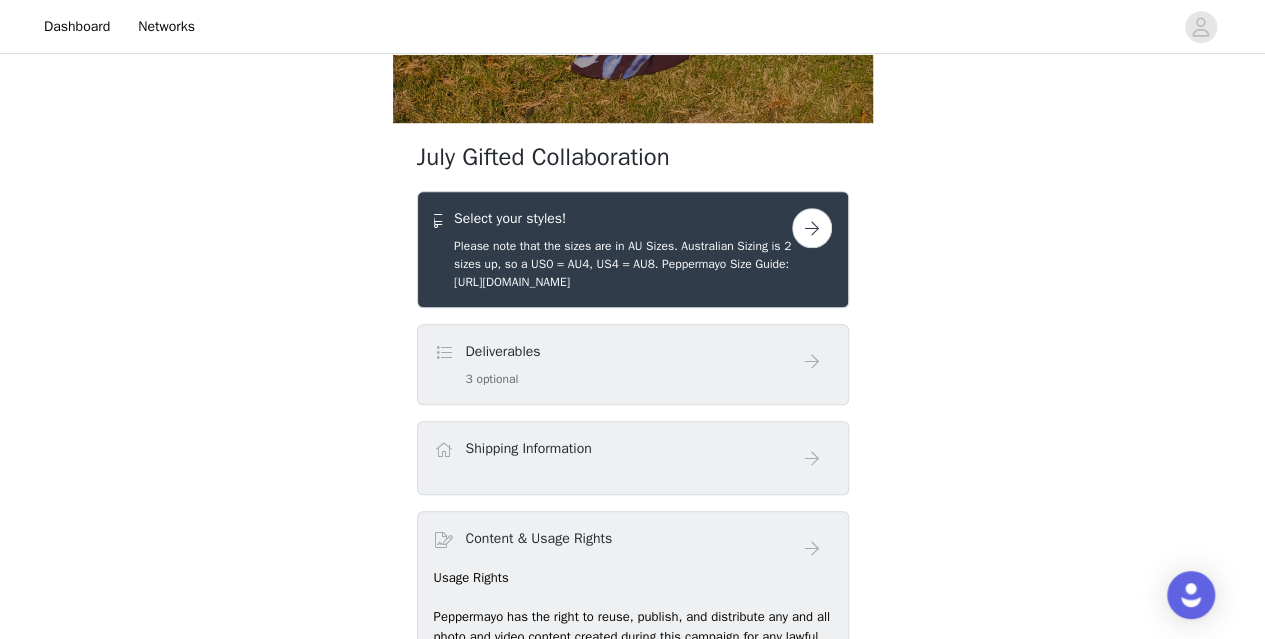click on "Please note that the sizes are in AU Sizes. Australian Sizing is 2 sizes up, so a US0 = AU4, US4 = AU8. Peppermayo Size Guide: [URL][DOMAIN_NAME]" at bounding box center (623, 264) 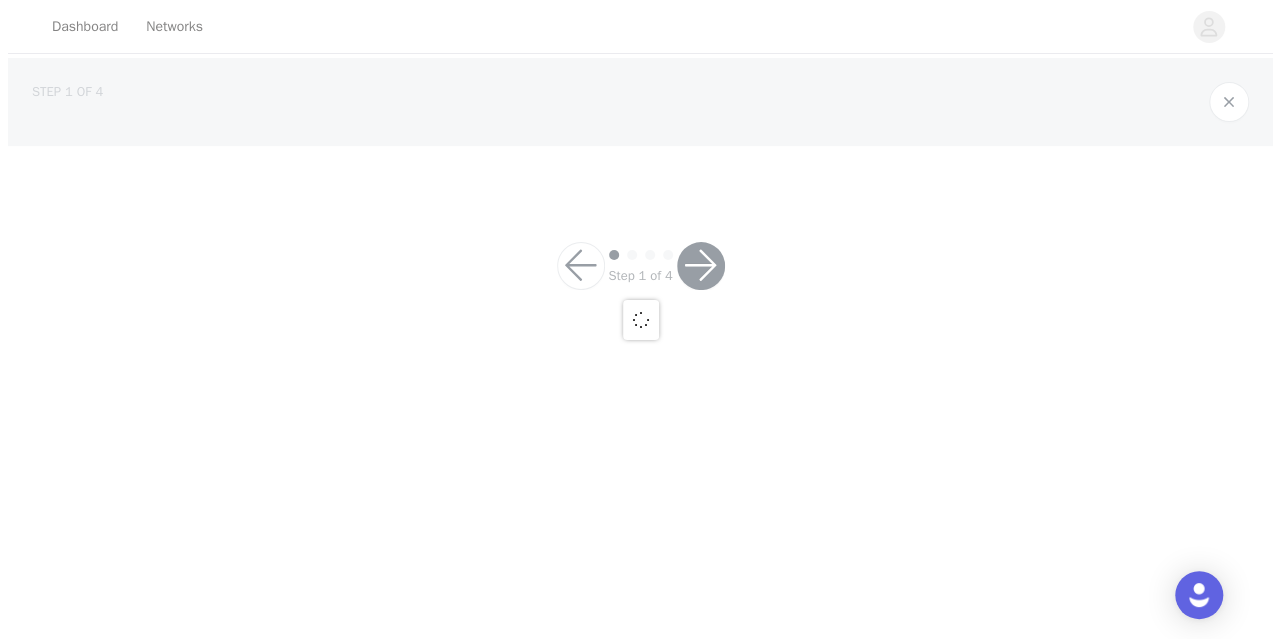 scroll, scrollTop: 0, scrollLeft: 0, axis: both 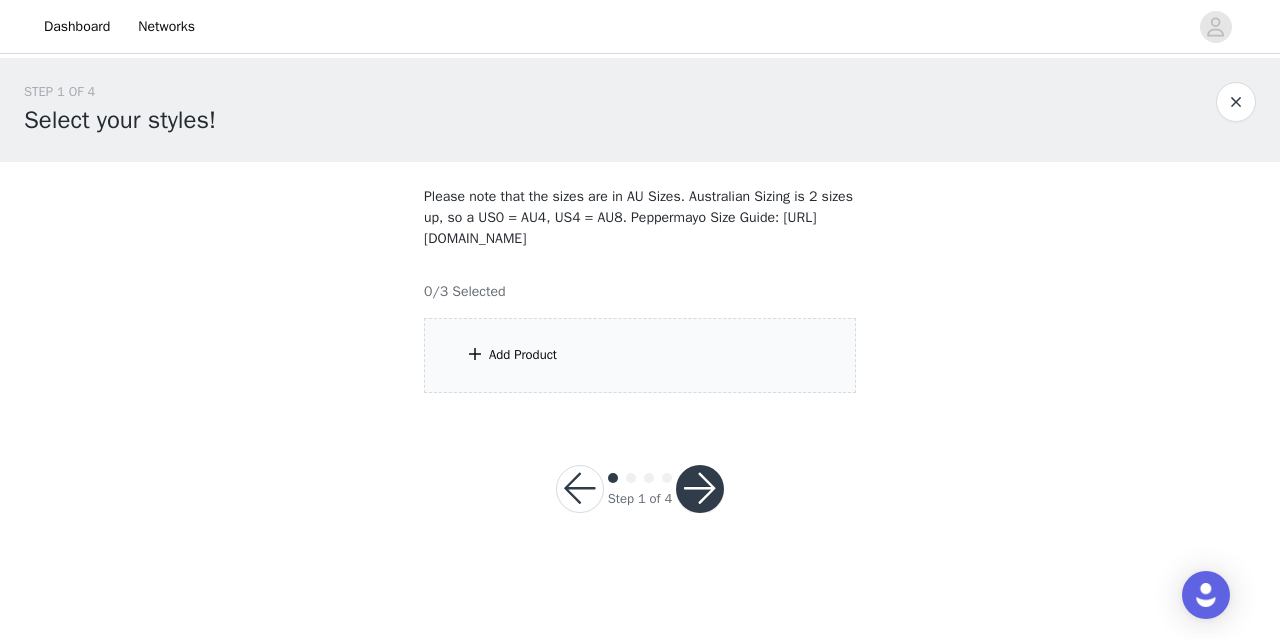 click on "Add Product" at bounding box center (523, 355) 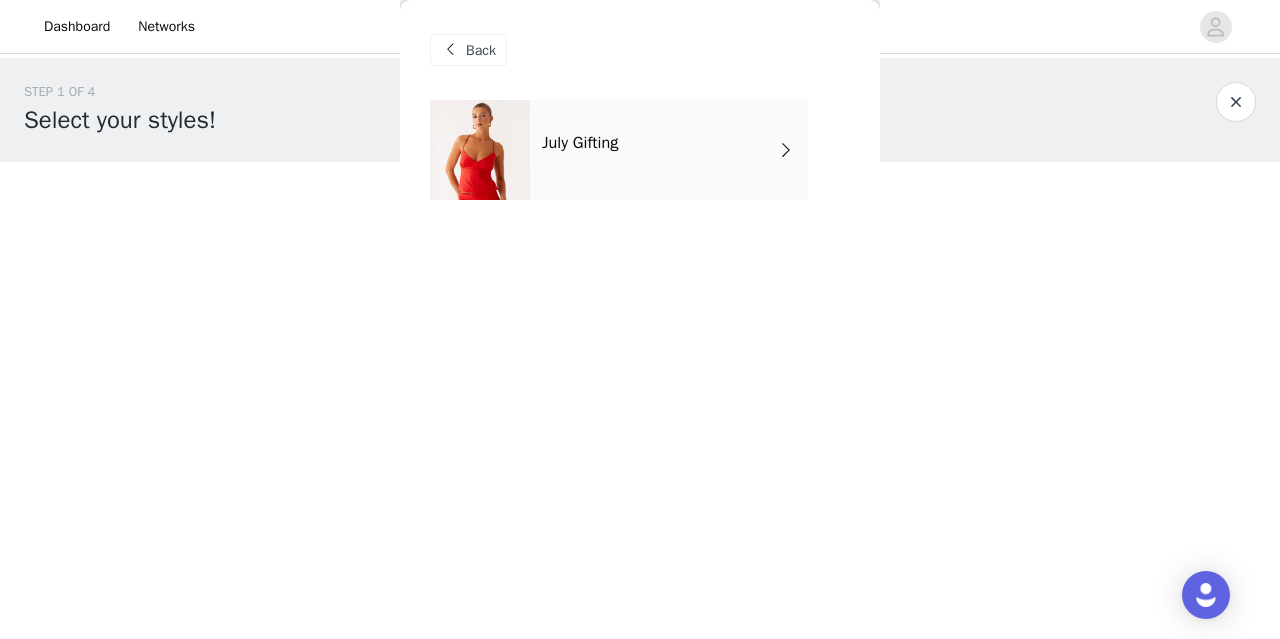 click on "July Gifting" at bounding box center [669, 150] 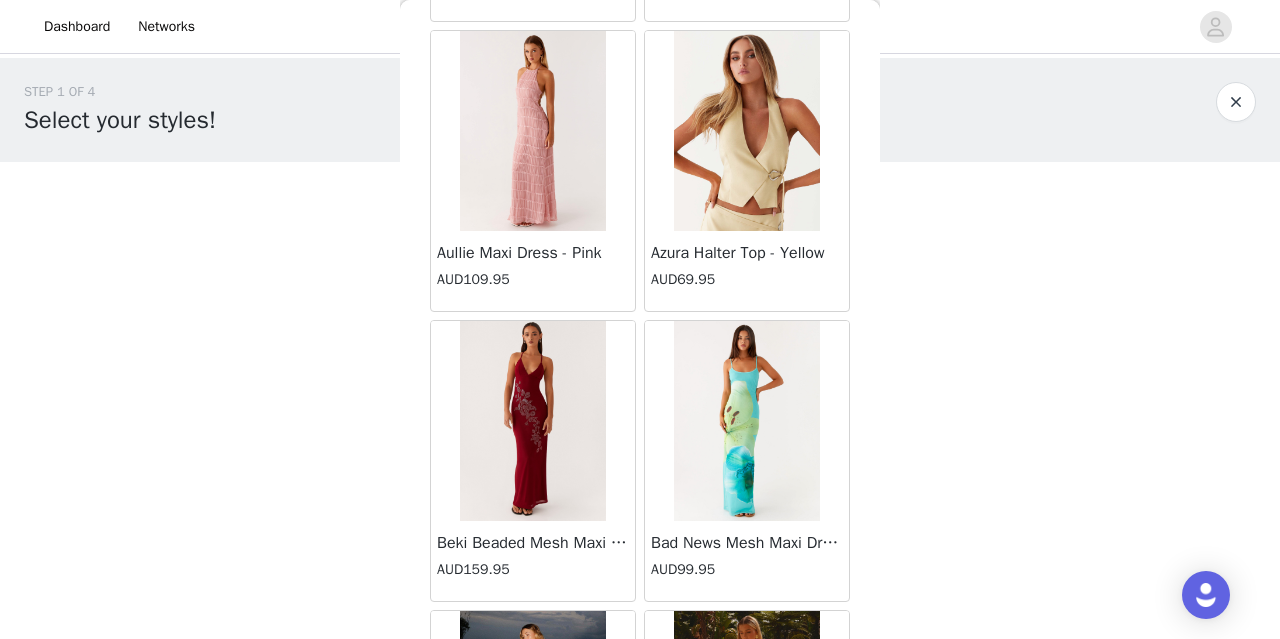 scroll, scrollTop: 2414, scrollLeft: 0, axis: vertical 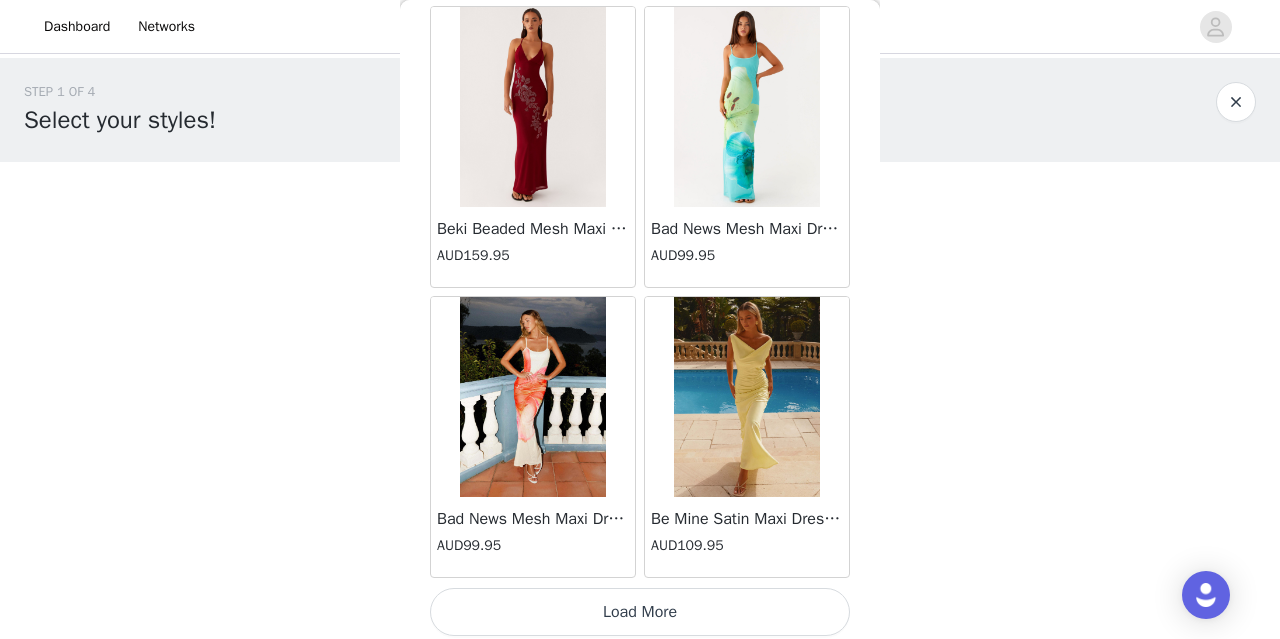 click on "Load More" at bounding box center [640, 612] 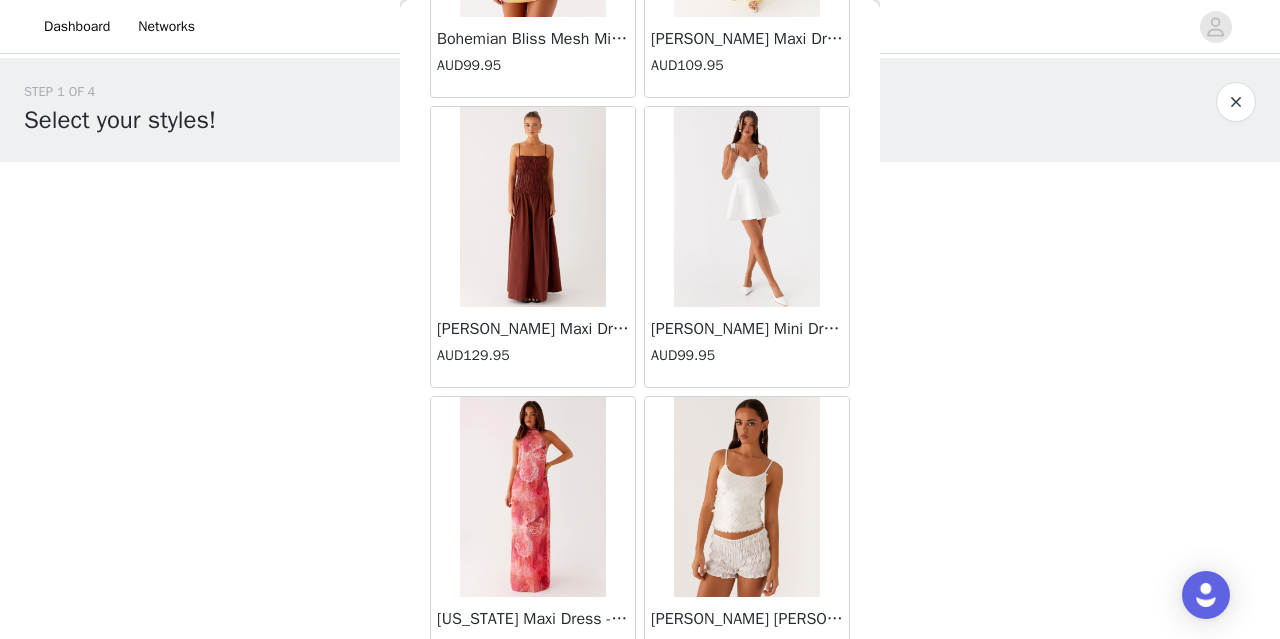 scroll, scrollTop: 5307, scrollLeft: 0, axis: vertical 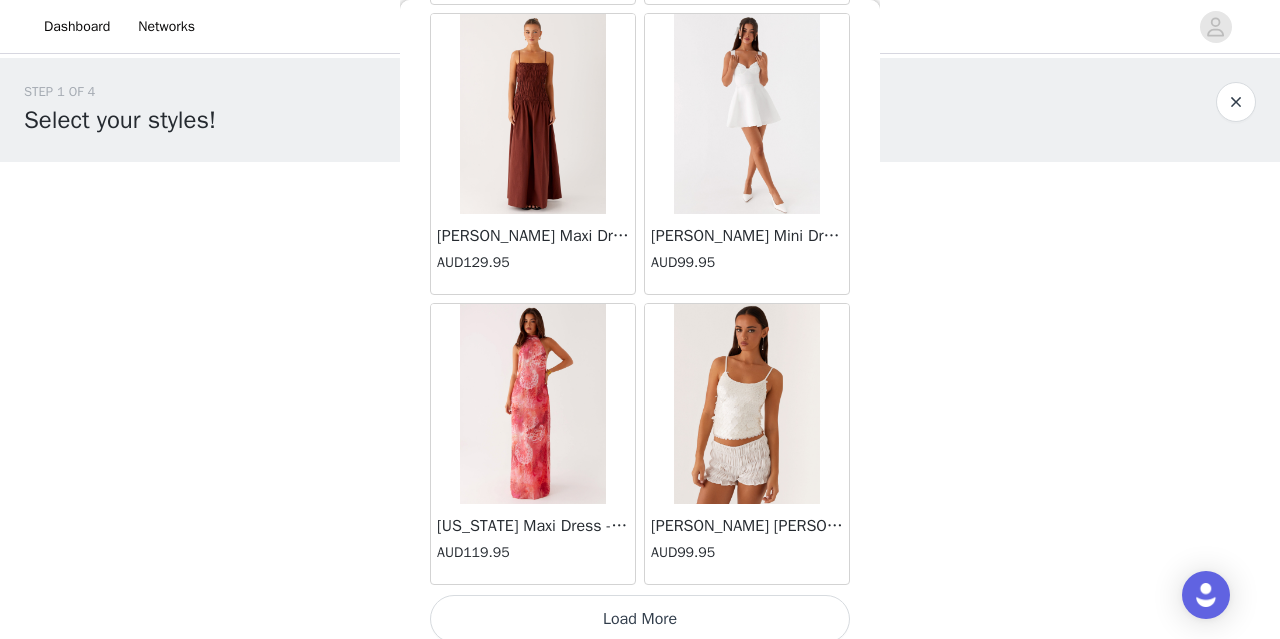click on "Load More" at bounding box center [640, 619] 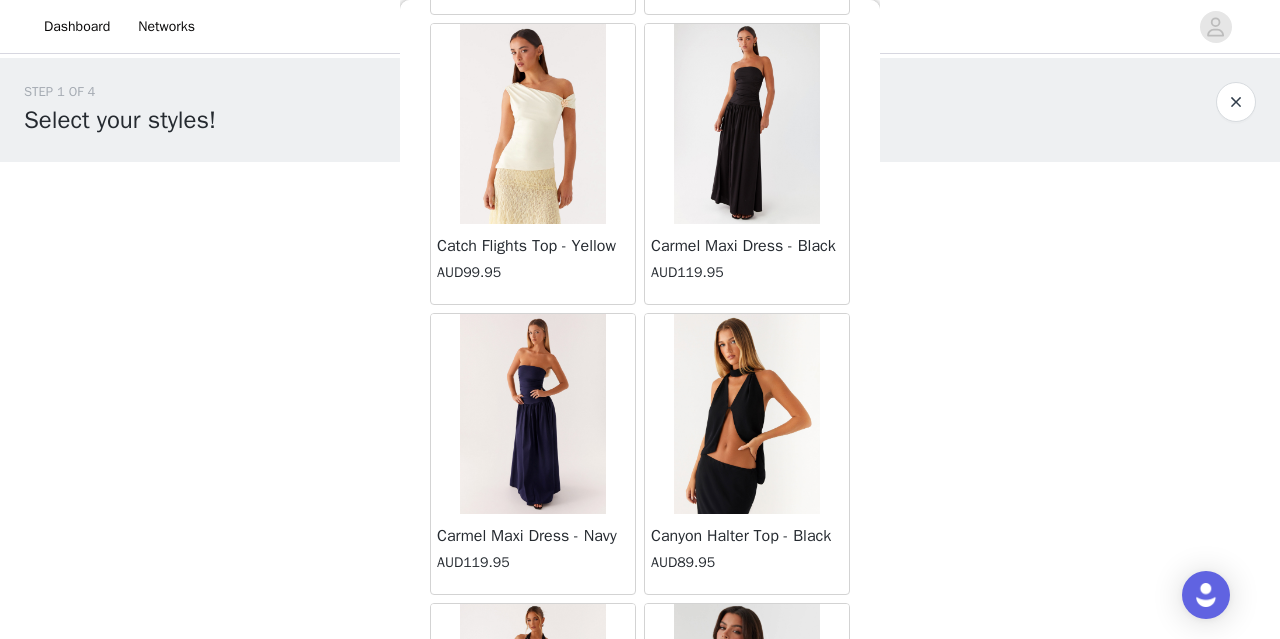 scroll, scrollTop: 8200, scrollLeft: 0, axis: vertical 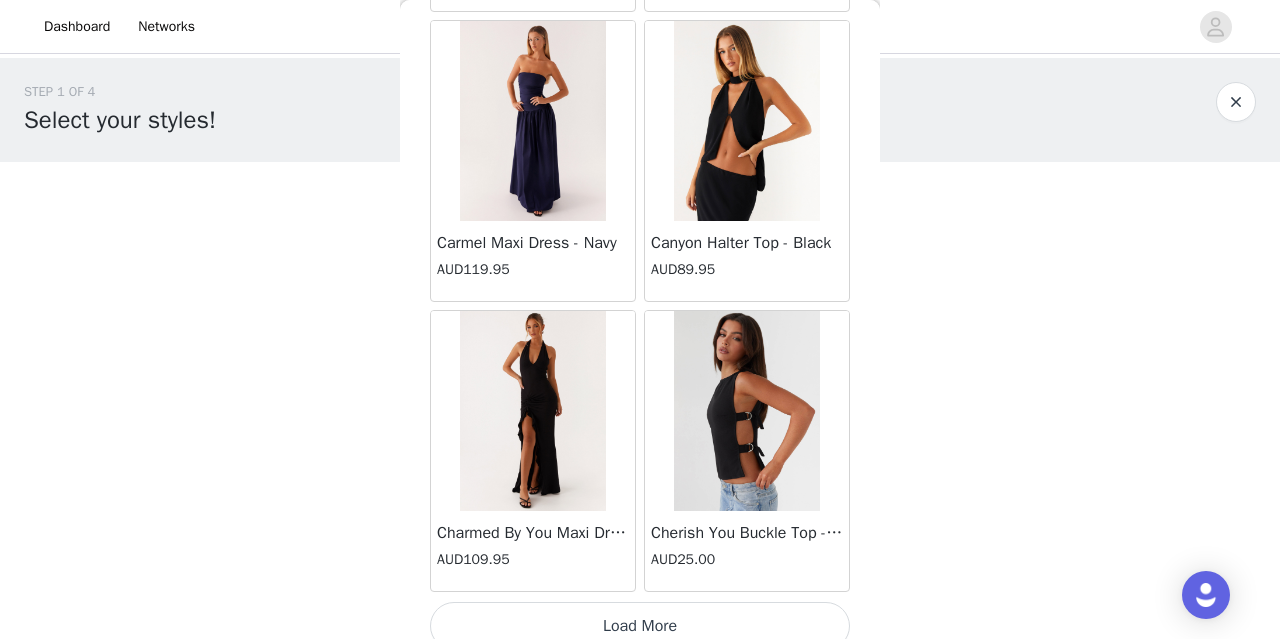 click on "Load More" at bounding box center [640, 626] 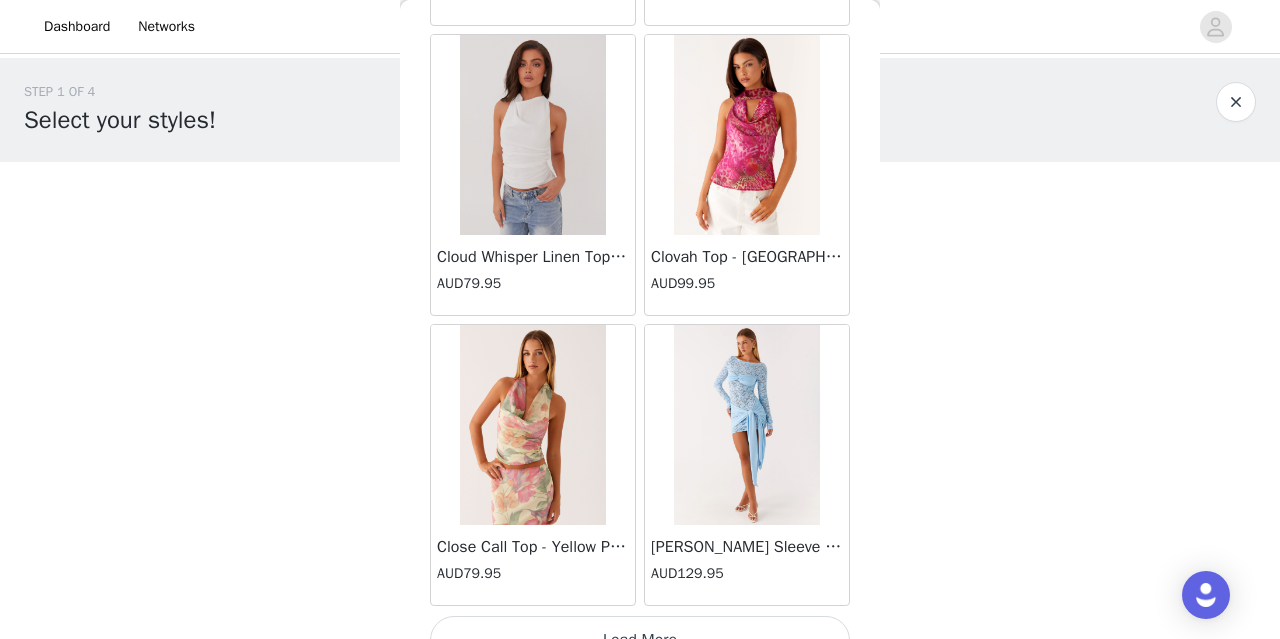 scroll, scrollTop: 11094, scrollLeft: 0, axis: vertical 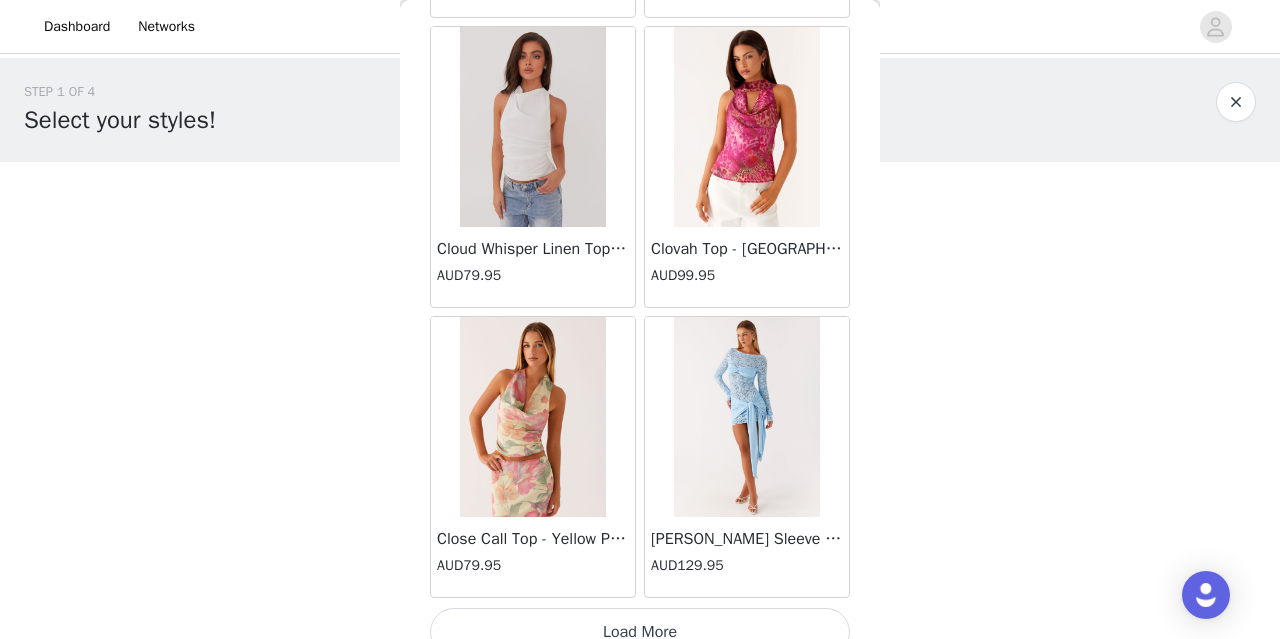 click on "AUD129.95" at bounding box center (747, 565) 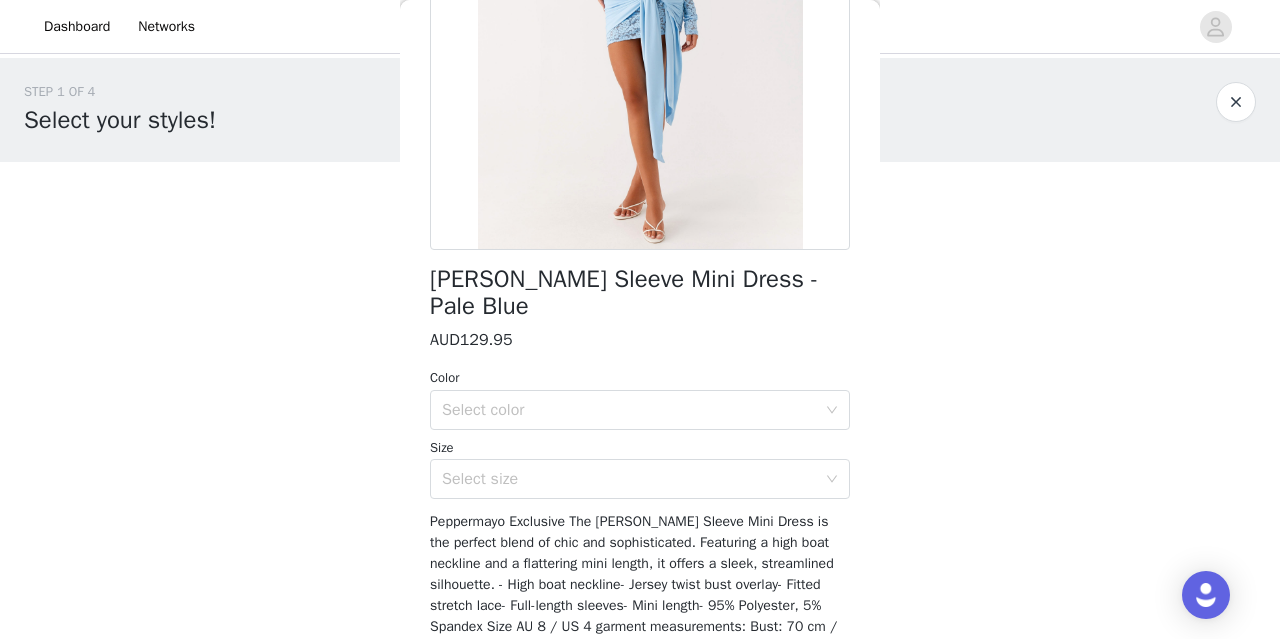 scroll, scrollTop: 424, scrollLeft: 0, axis: vertical 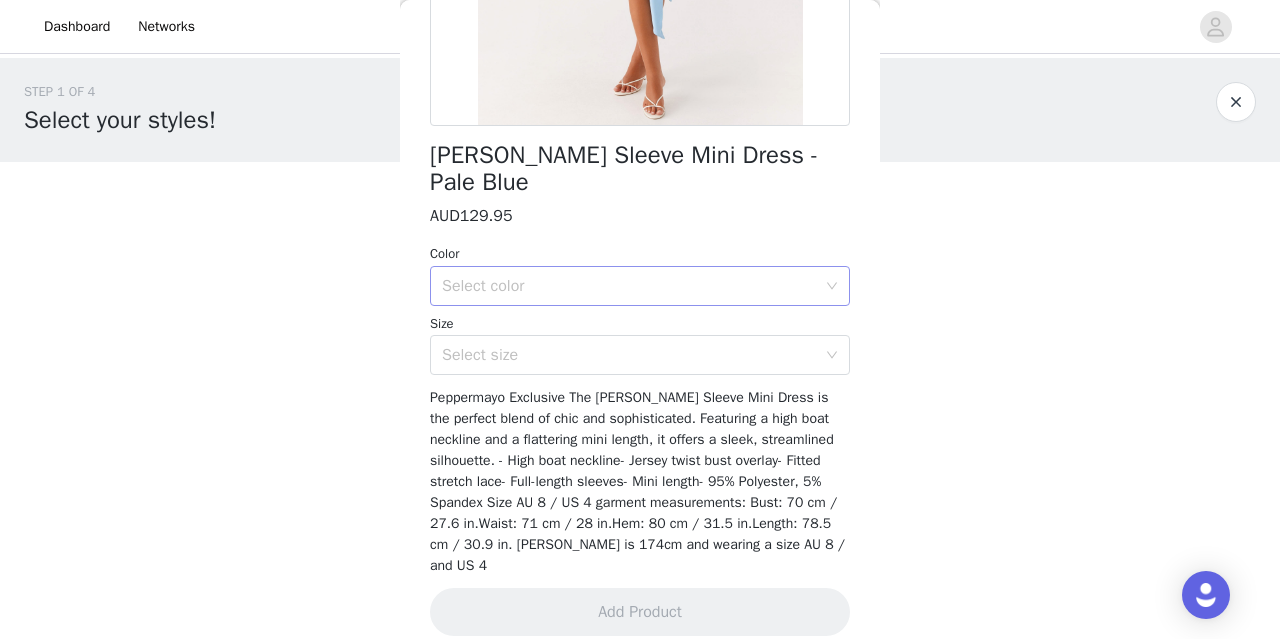 click on "Select color" at bounding box center [629, 286] 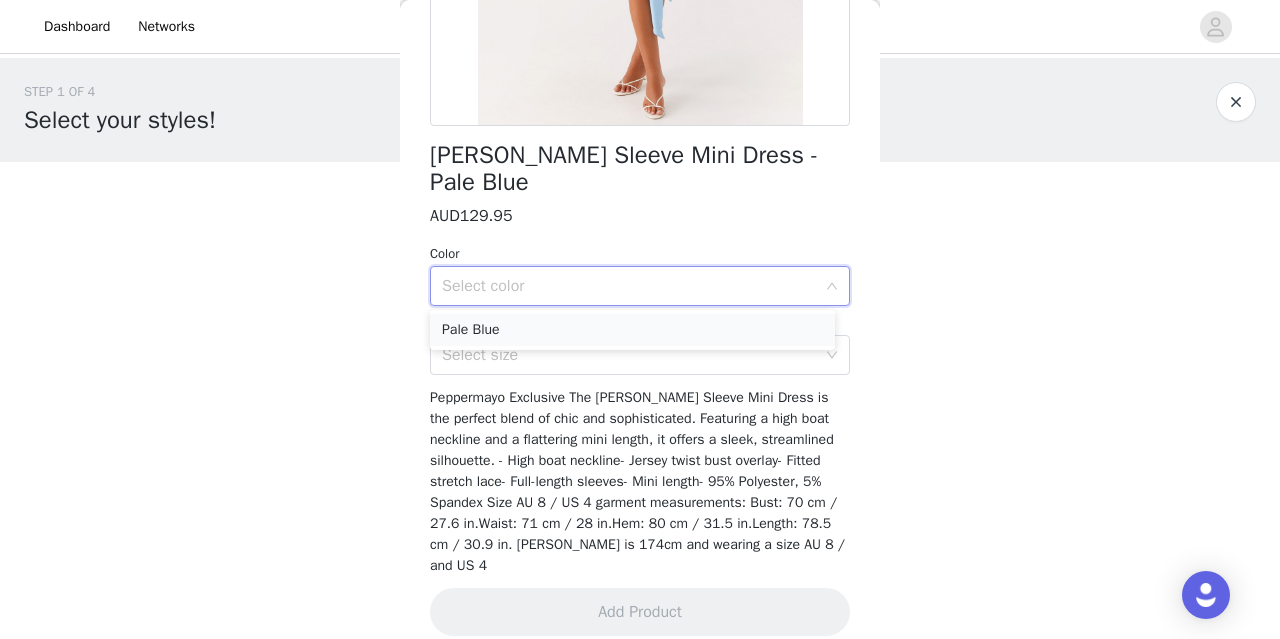 click on "Pale Blue" at bounding box center [632, 330] 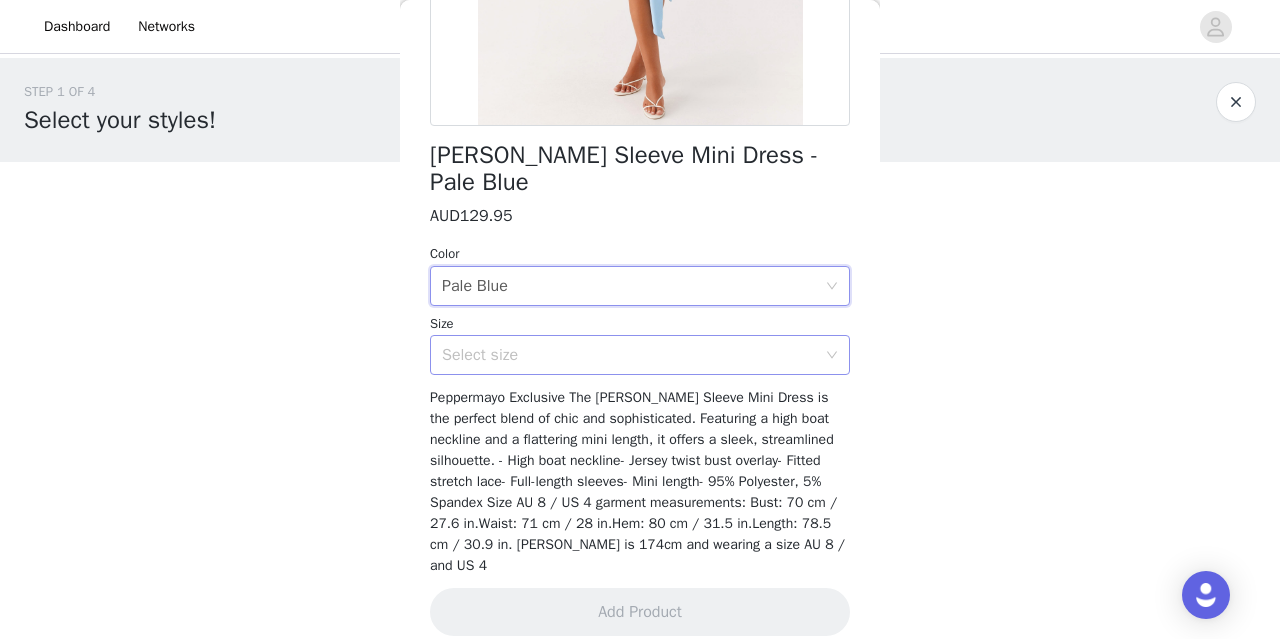 click on "Select size" at bounding box center (633, 355) 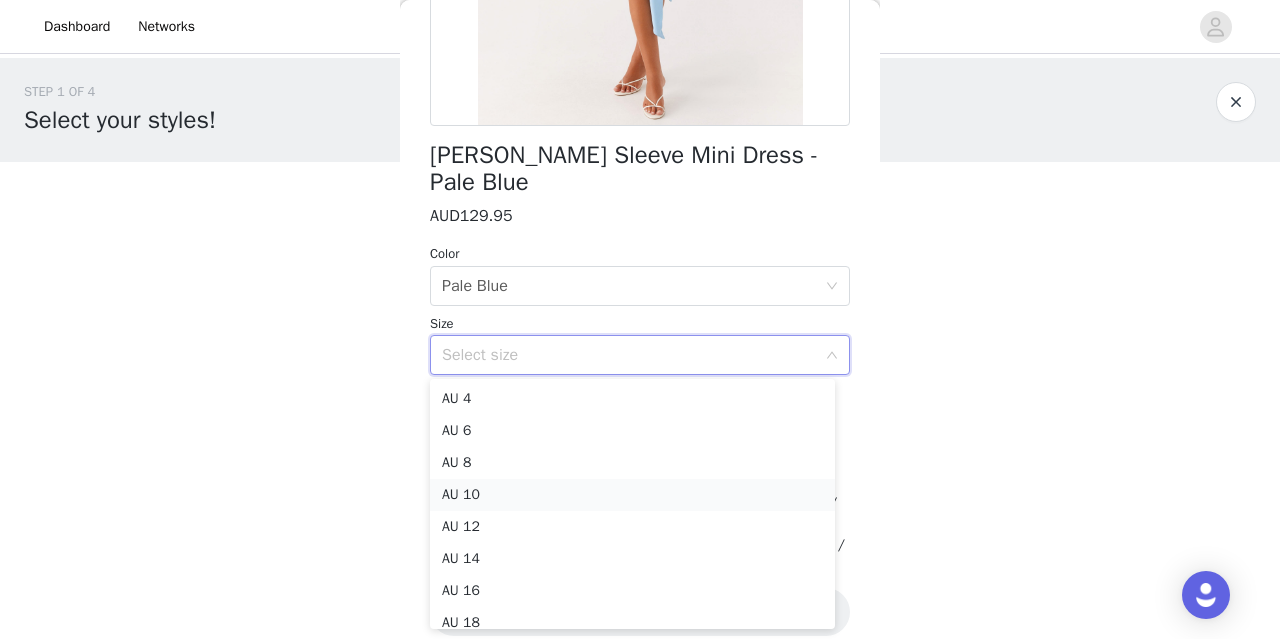 click on "AU 10" at bounding box center (632, 495) 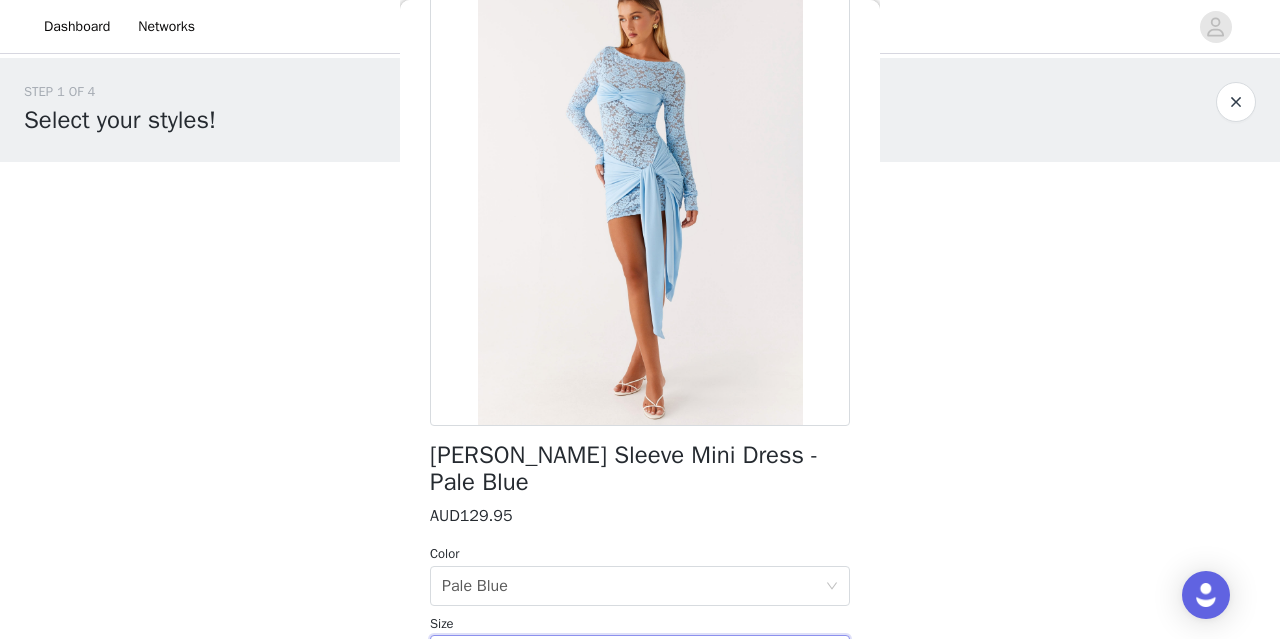 scroll, scrollTop: 124, scrollLeft: 0, axis: vertical 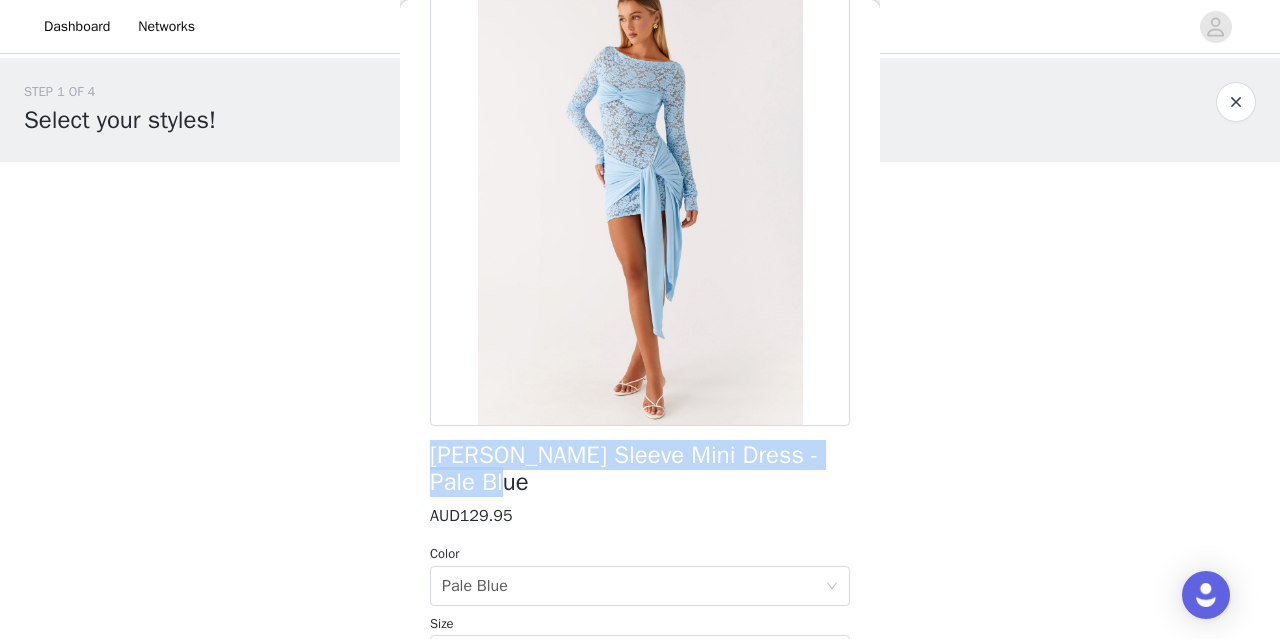 drag, startPoint x: 495, startPoint y: 487, endPoint x: 417, endPoint y: 451, distance: 85.90693 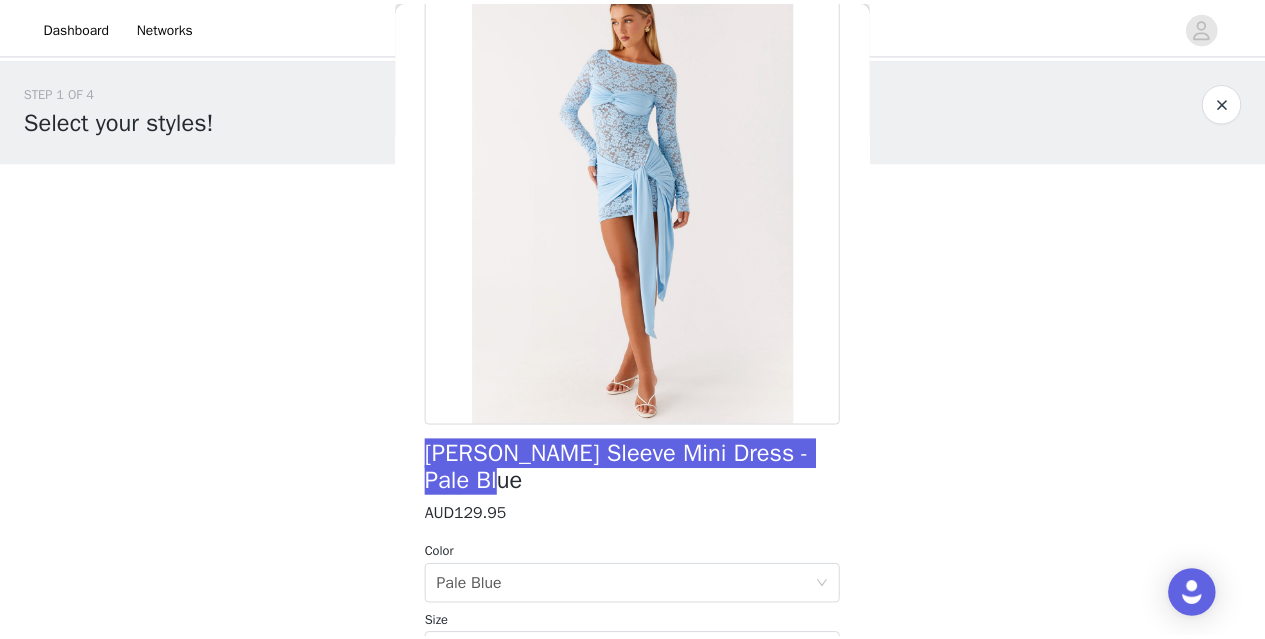 scroll, scrollTop: 224, scrollLeft: 0, axis: vertical 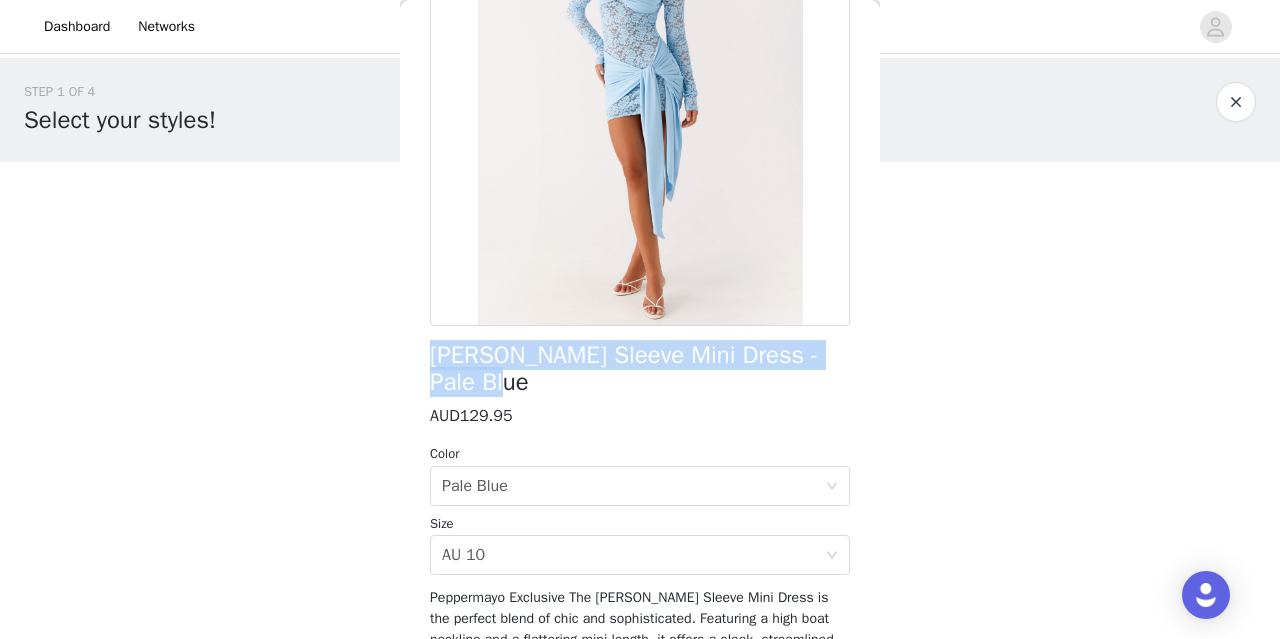 click at bounding box center [1236, 102] 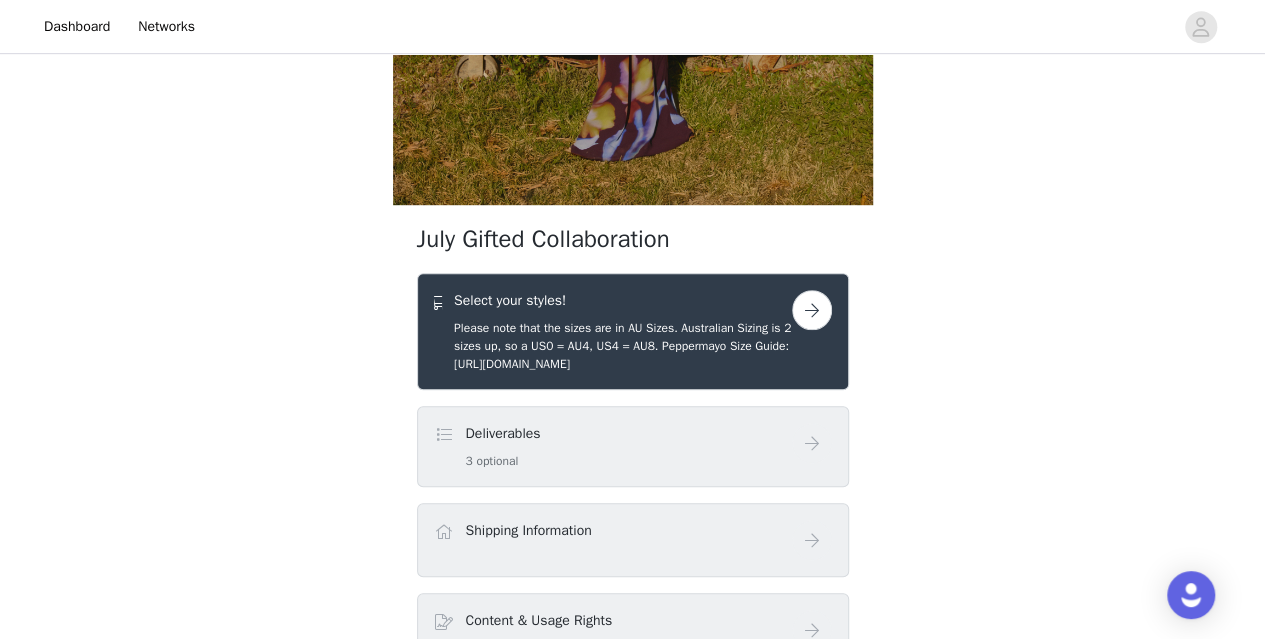 scroll, scrollTop: 662, scrollLeft: 0, axis: vertical 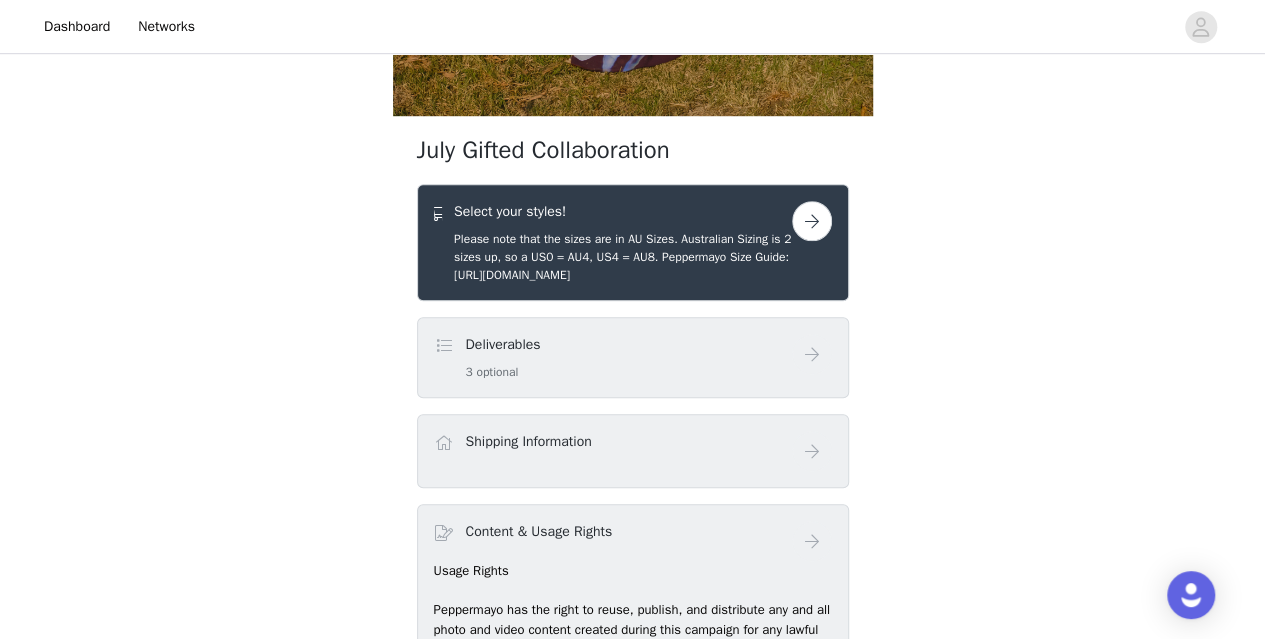 click at bounding box center [812, 221] 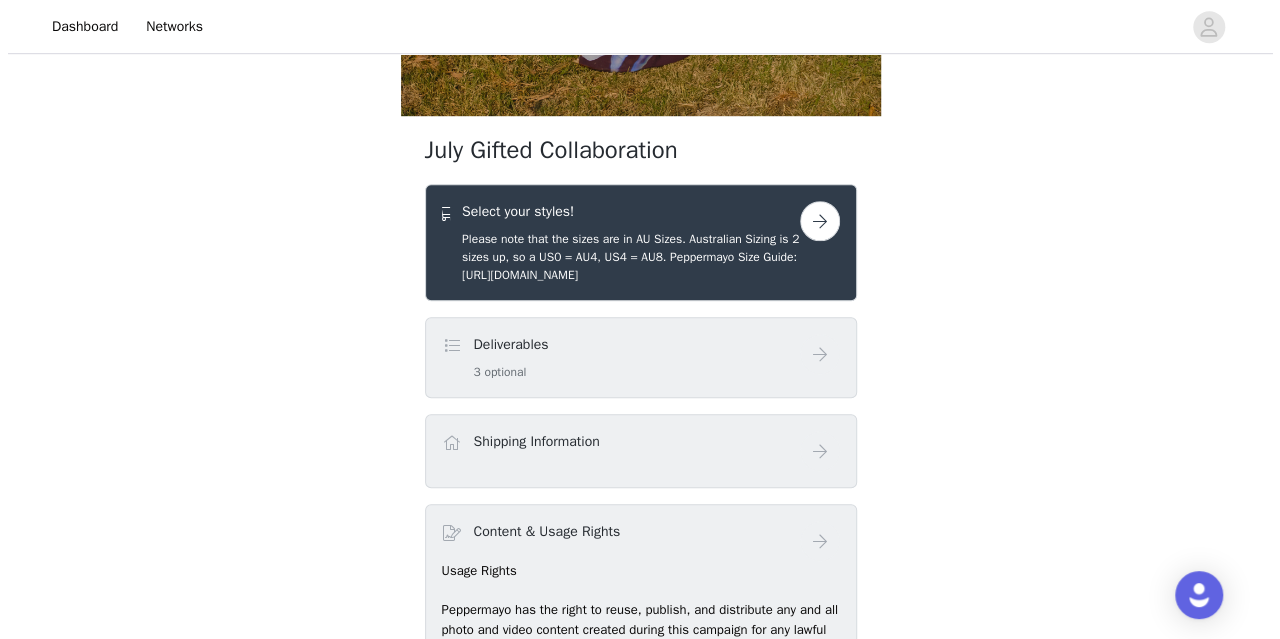 scroll, scrollTop: 0, scrollLeft: 0, axis: both 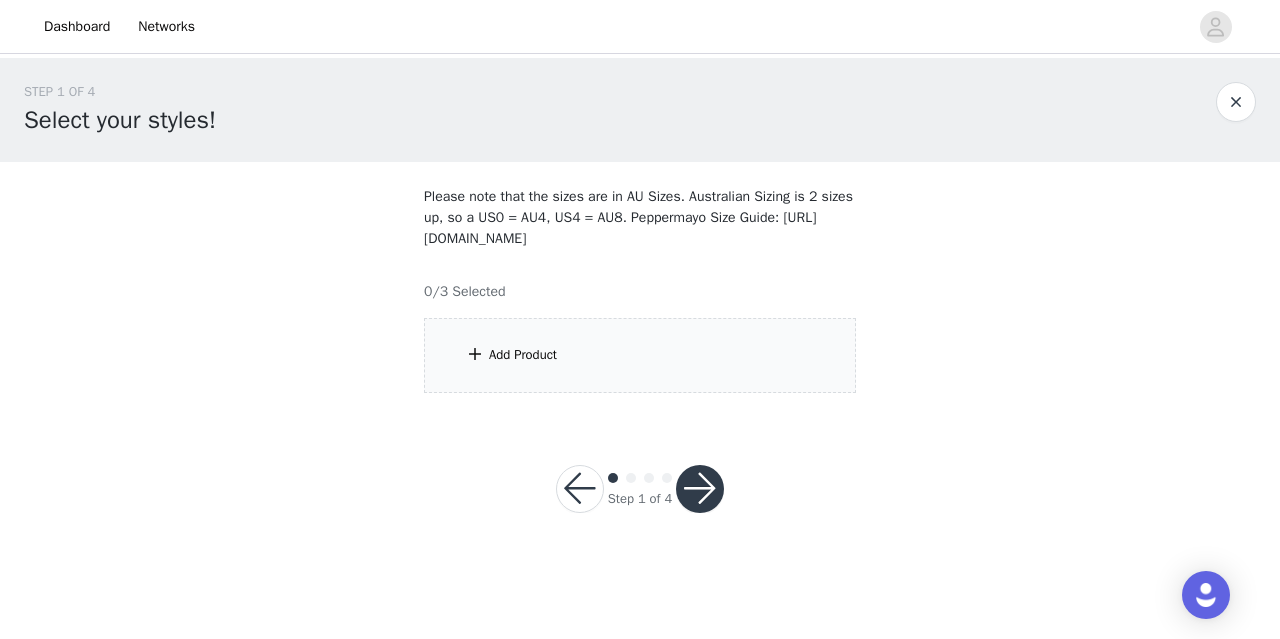 click on "Add Product" at bounding box center [523, 355] 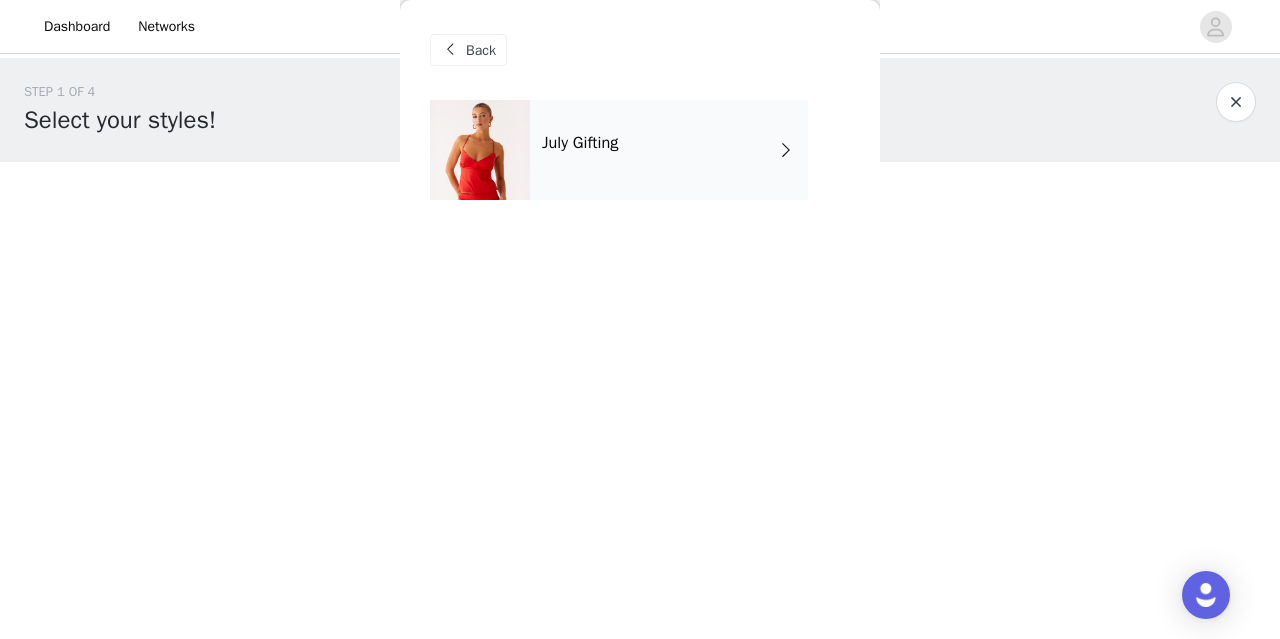 click on "July Gifting" at bounding box center (669, 150) 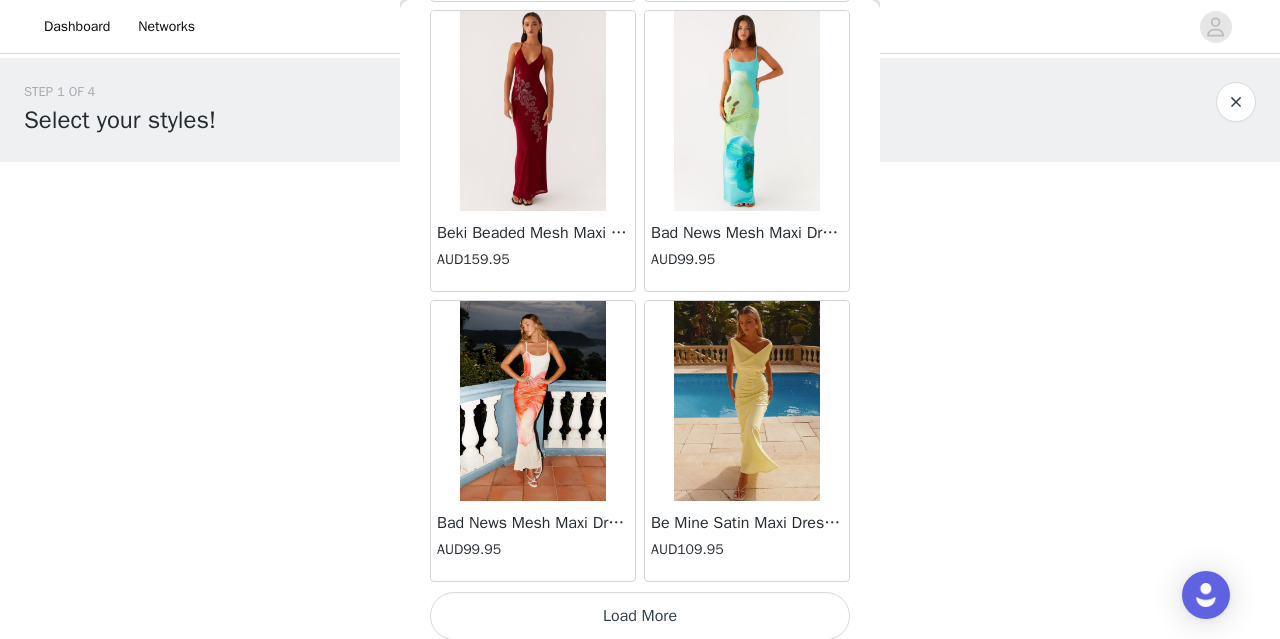 scroll, scrollTop: 2414, scrollLeft: 0, axis: vertical 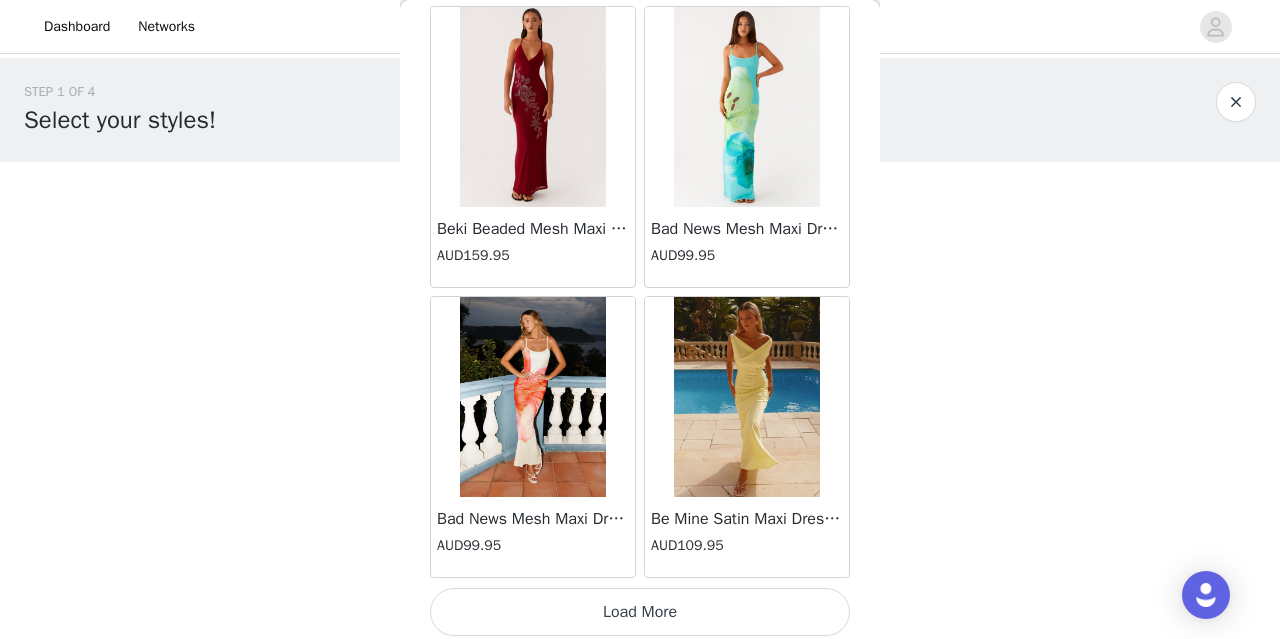 click on "Load More" at bounding box center [640, 612] 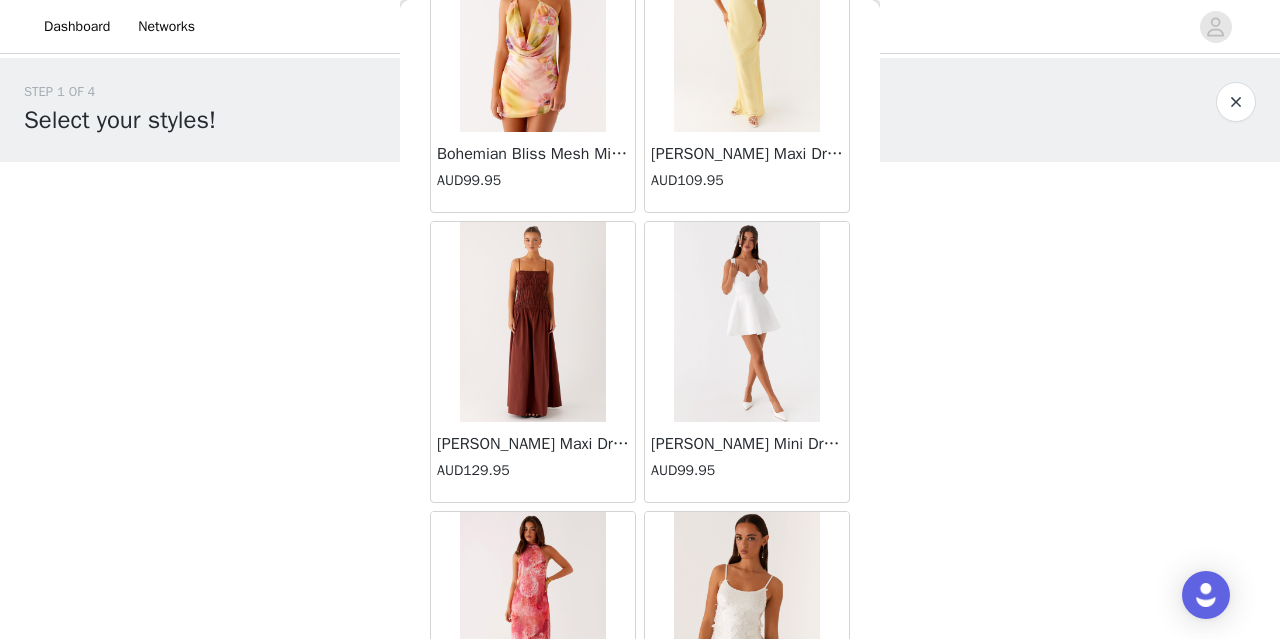 scroll, scrollTop: 5307, scrollLeft: 0, axis: vertical 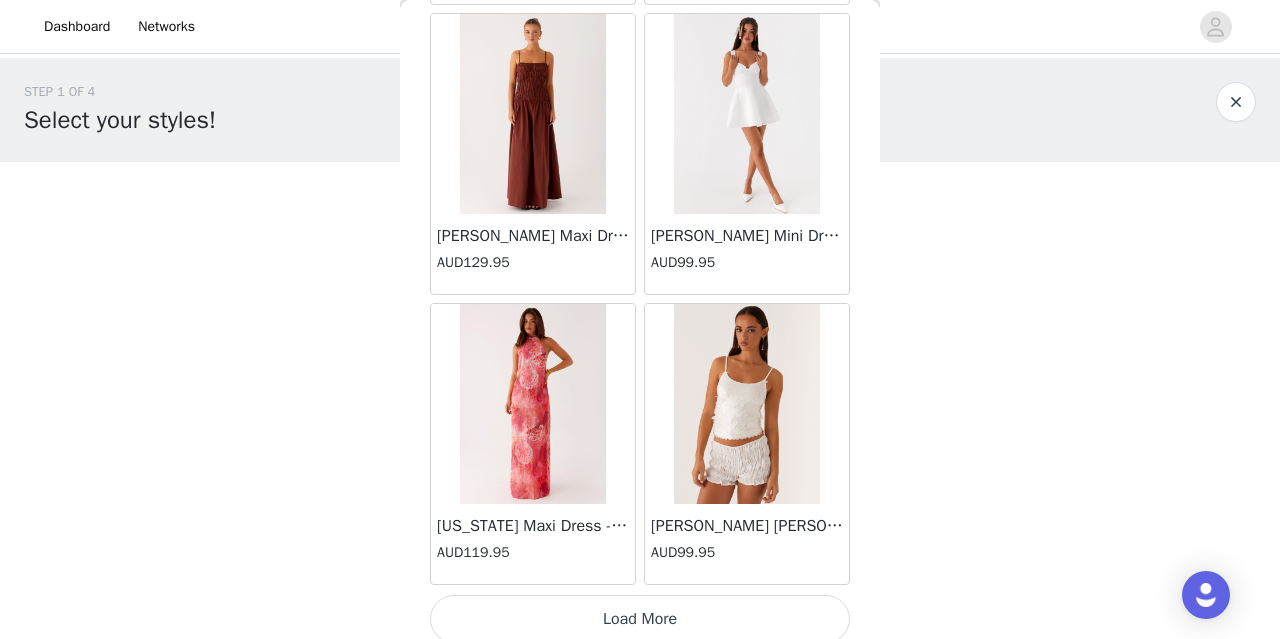 click on "Load More" at bounding box center [640, 619] 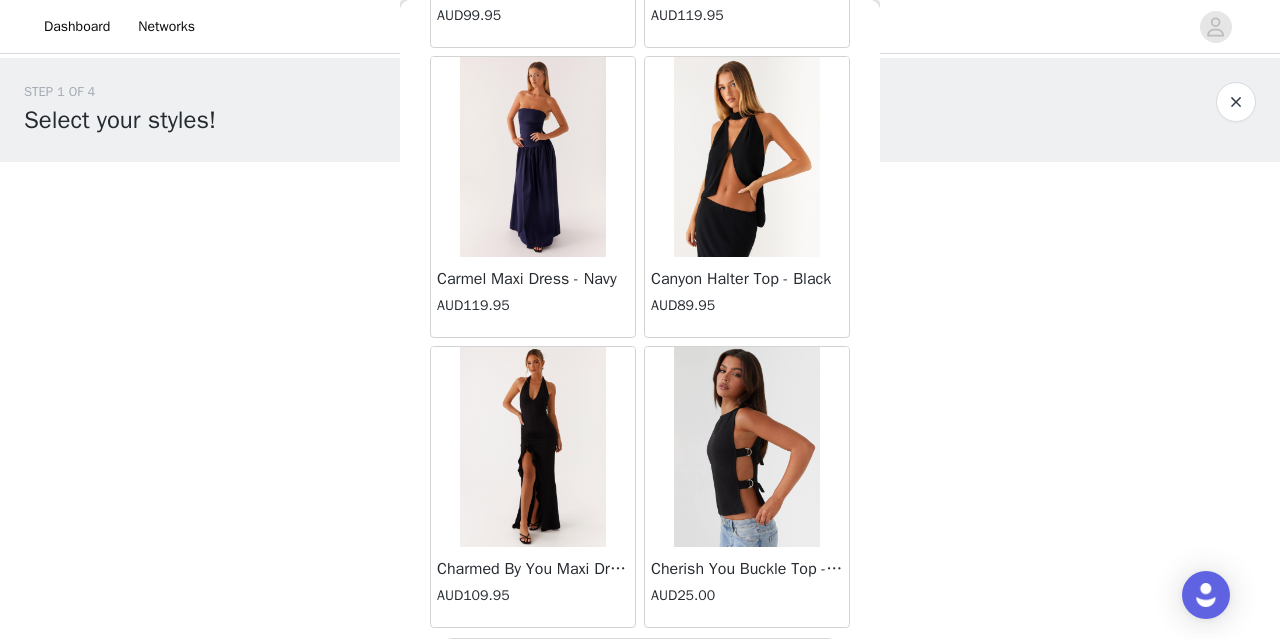 scroll, scrollTop: 8200, scrollLeft: 0, axis: vertical 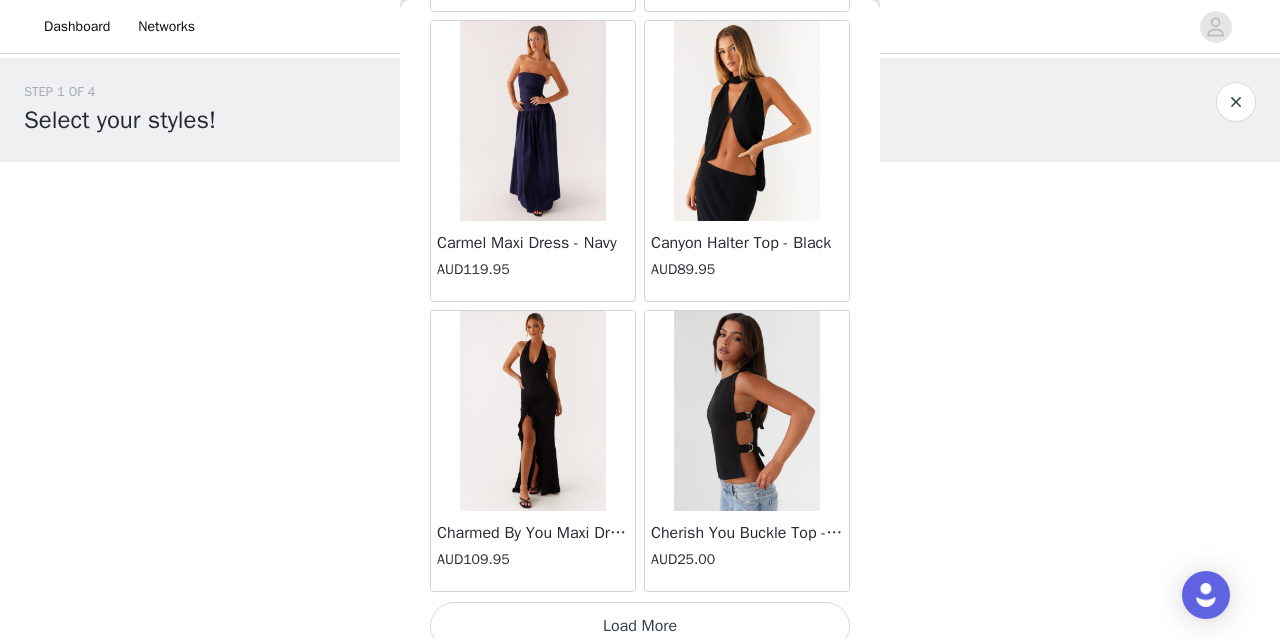 click on "Load More" at bounding box center (640, 626) 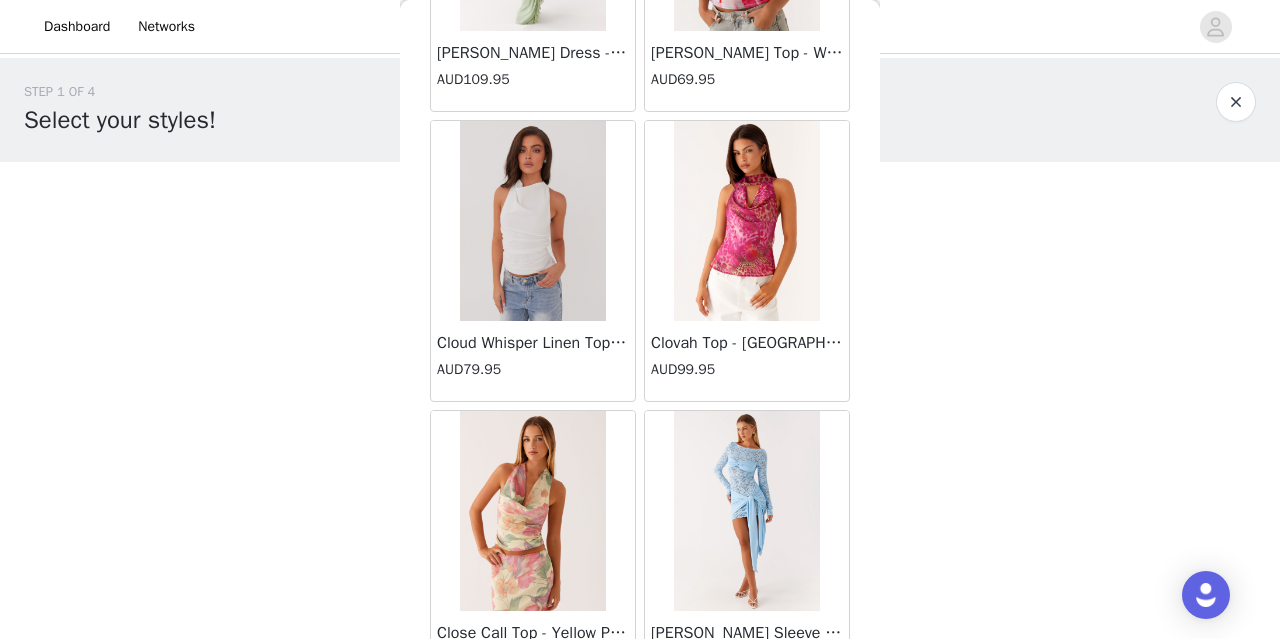 scroll, scrollTop: 11094, scrollLeft: 0, axis: vertical 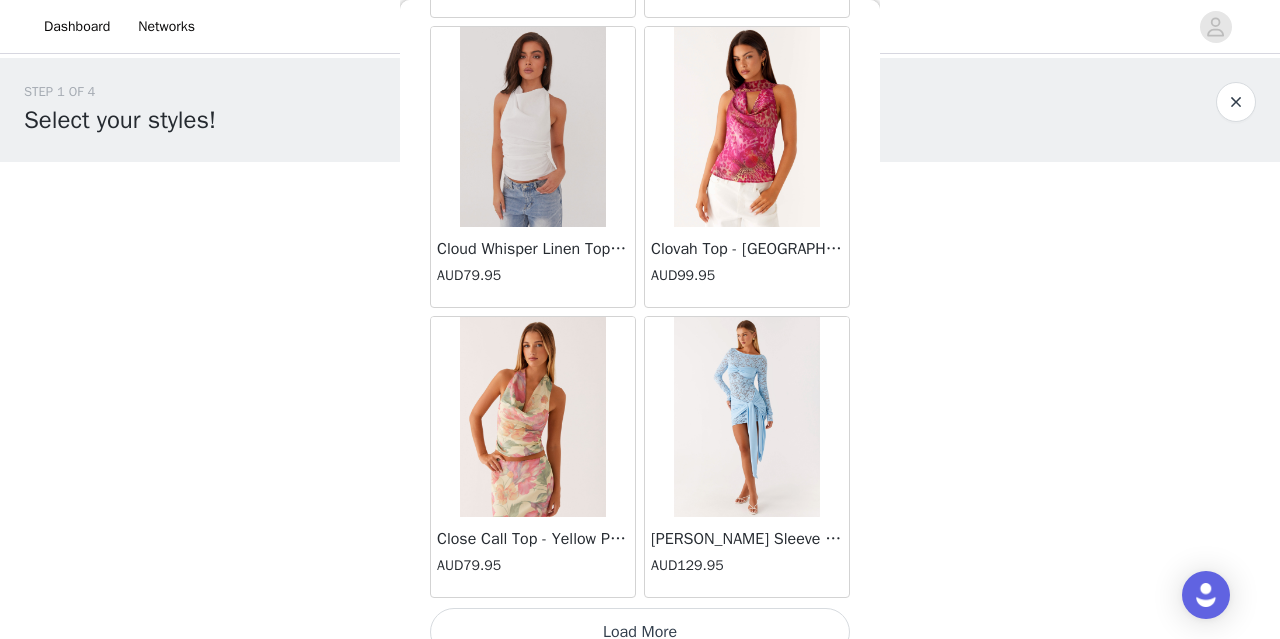 click on "Load More" at bounding box center (640, 632) 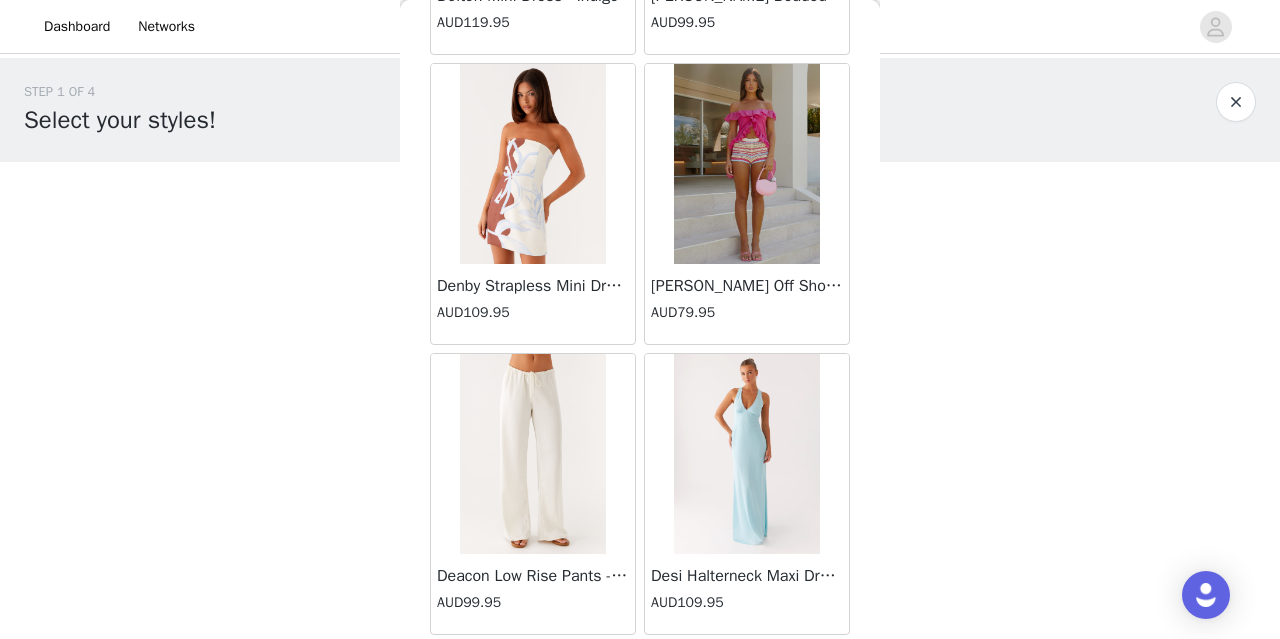 scroll, scrollTop: 13987, scrollLeft: 0, axis: vertical 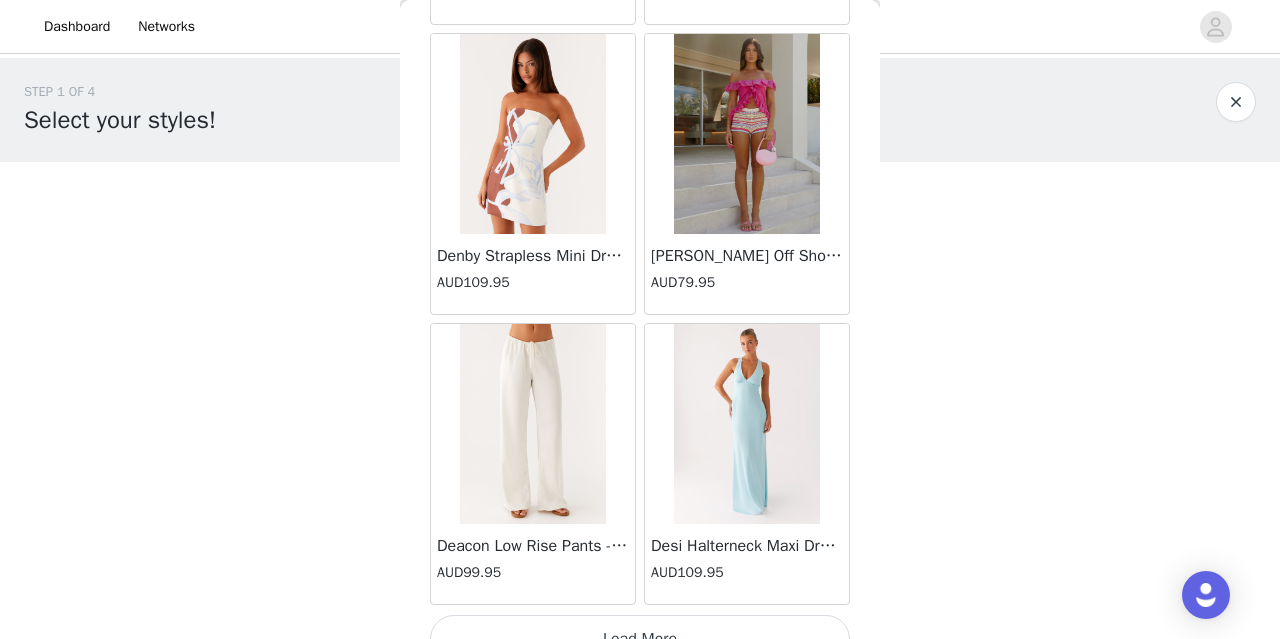click on "Load More" at bounding box center [640, 639] 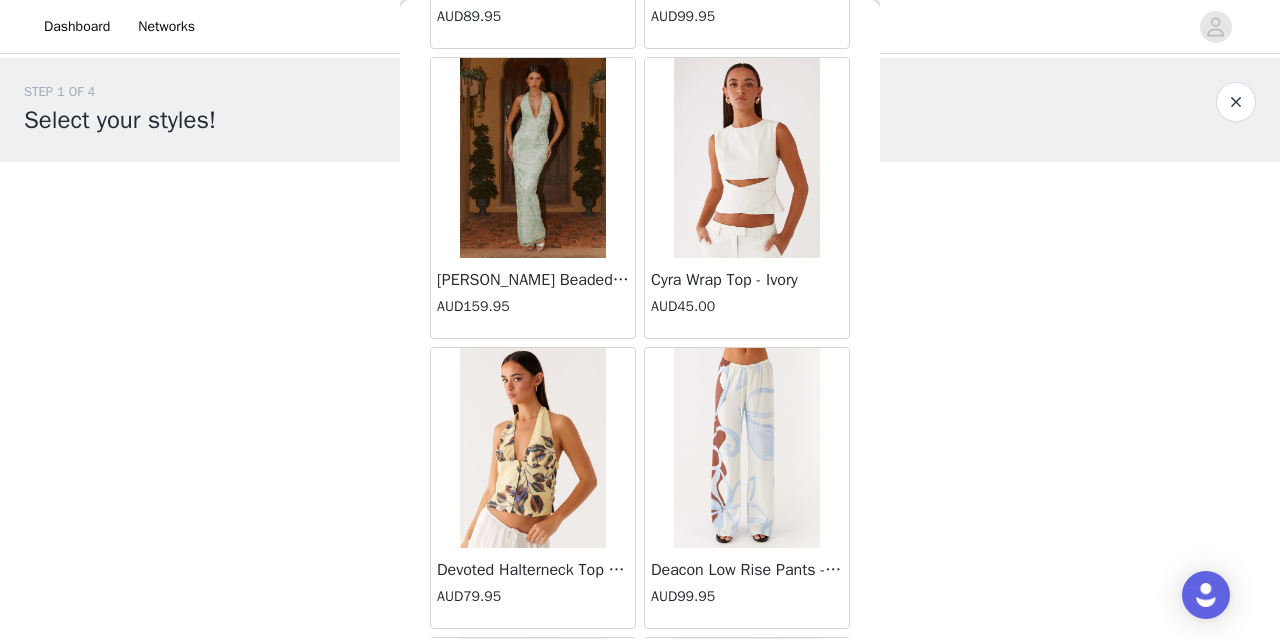 scroll, scrollTop: 16880, scrollLeft: 0, axis: vertical 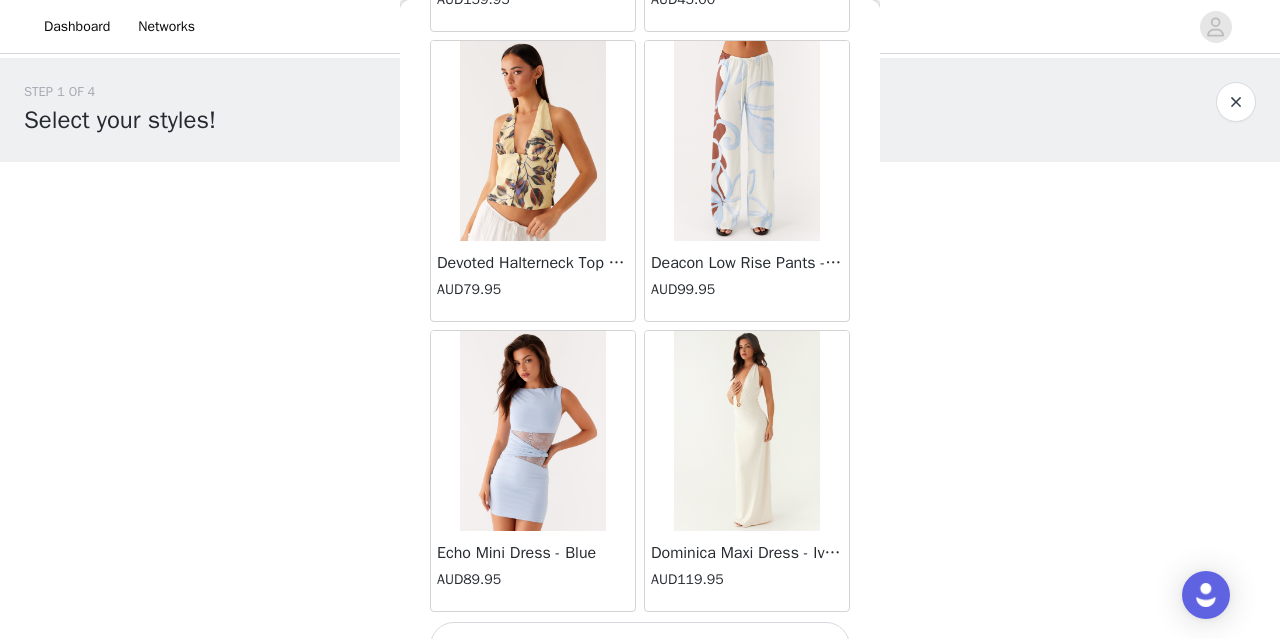 click on "Load More" at bounding box center [640, 646] 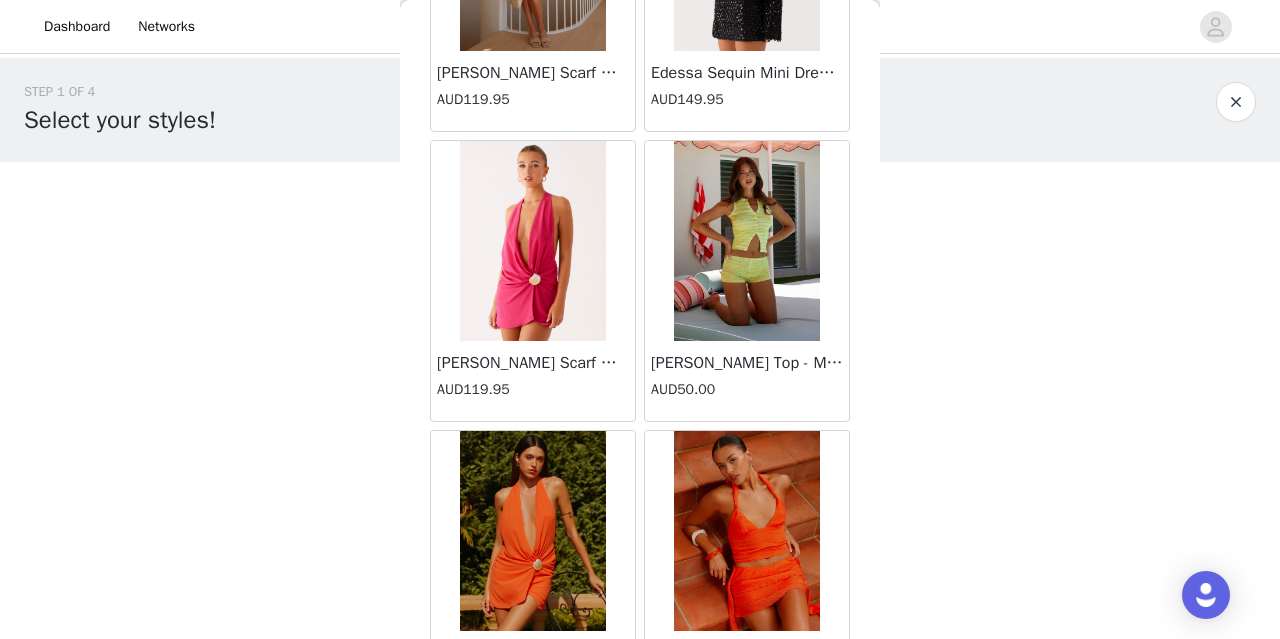 scroll, scrollTop: 19774, scrollLeft: 0, axis: vertical 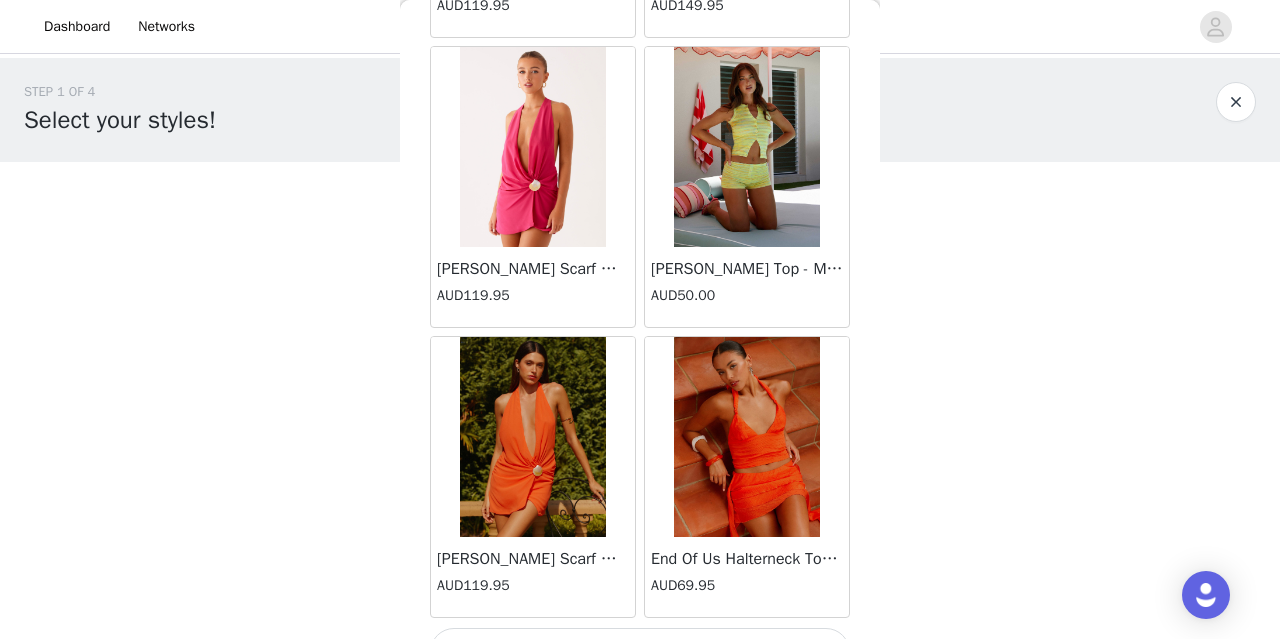 click on "Load More" at bounding box center [640, 652] 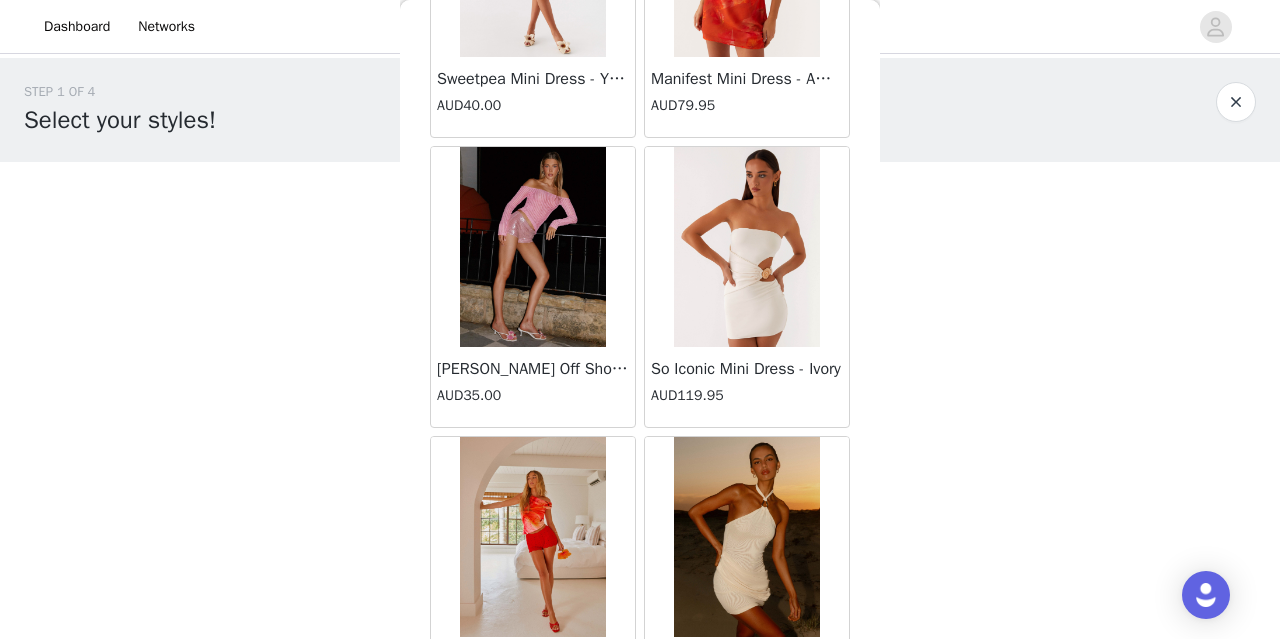 scroll, scrollTop: 22667, scrollLeft: 0, axis: vertical 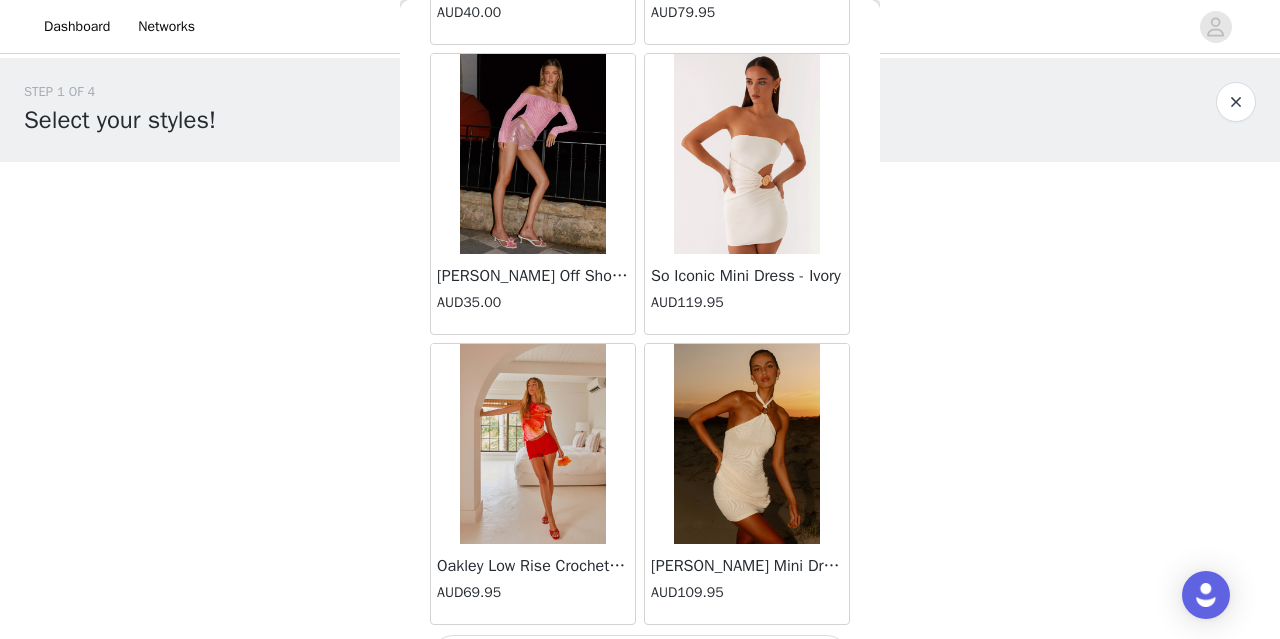 click on "Load More" at bounding box center (640, 659) 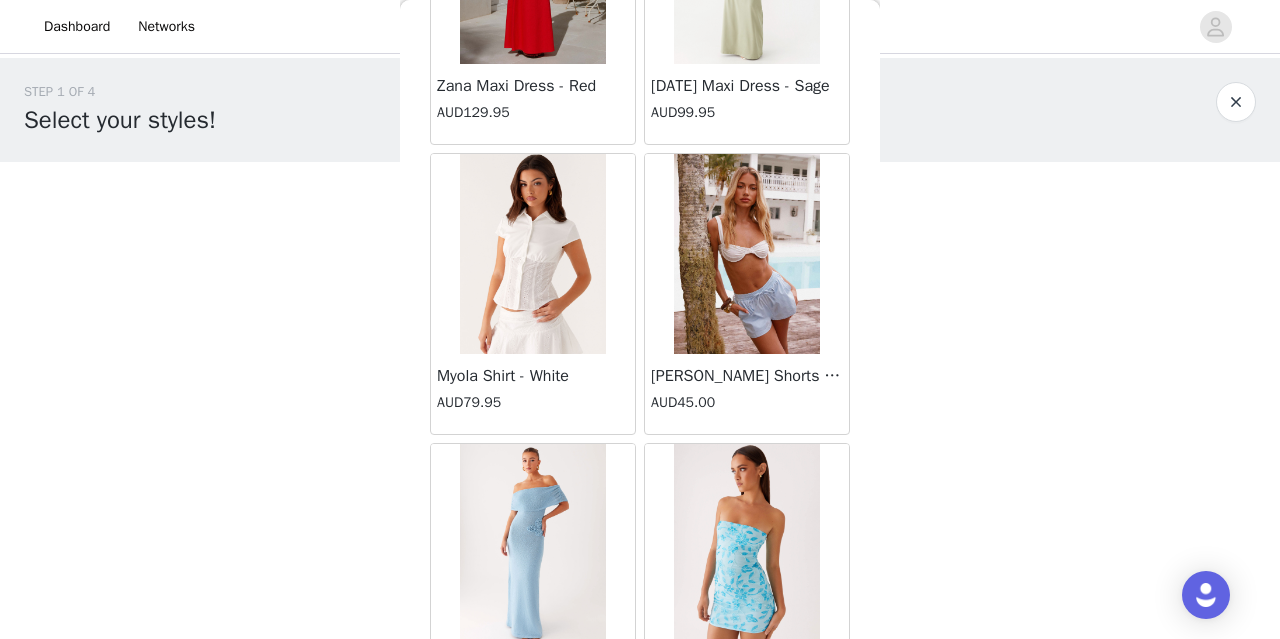 scroll, scrollTop: 25560, scrollLeft: 0, axis: vertical 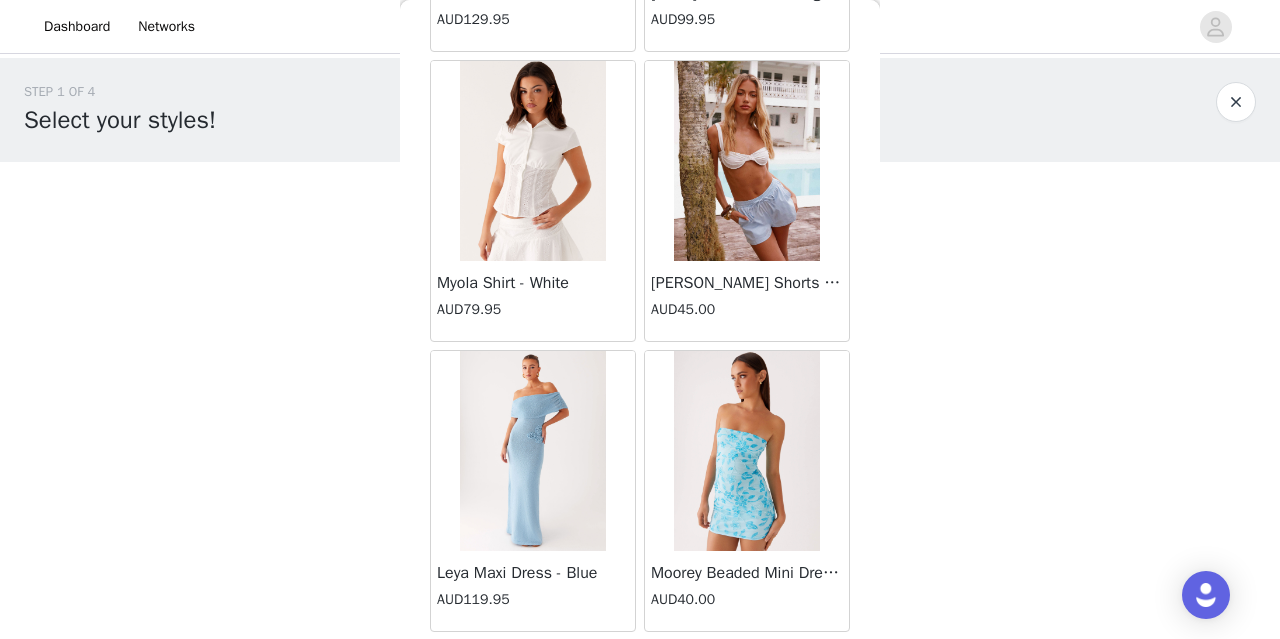 click on "Load More" at bounding box center [640, 666] 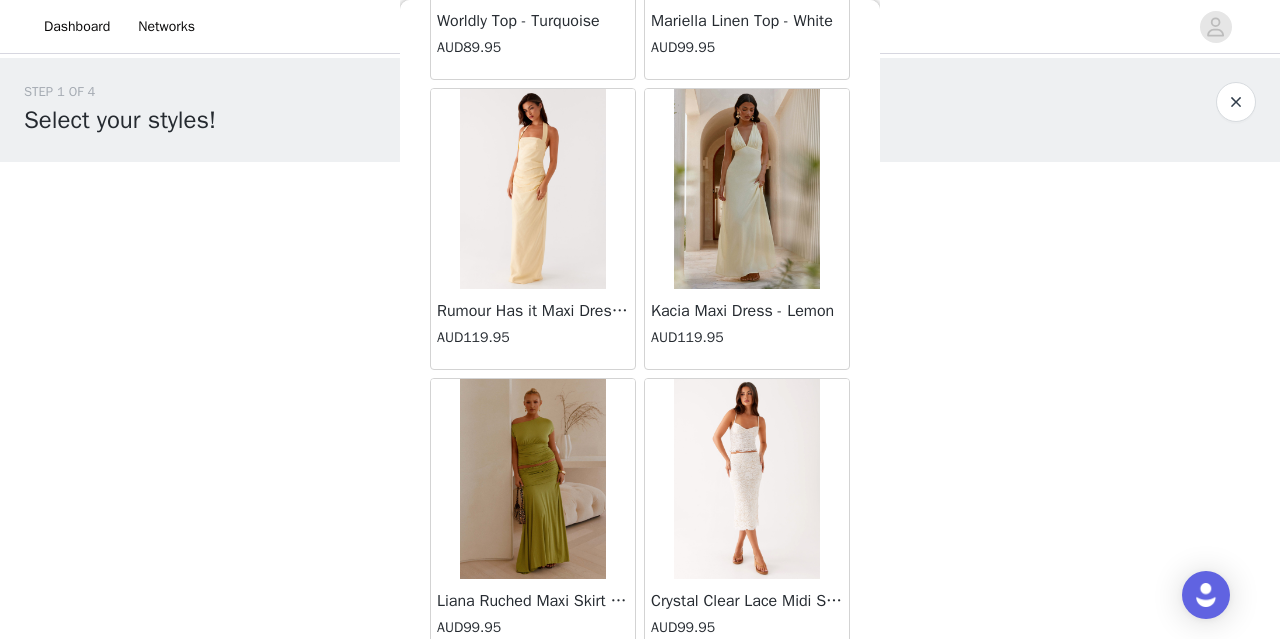 scroll, scrollTop: 28454, scrollLeft: 0, axis: vertical 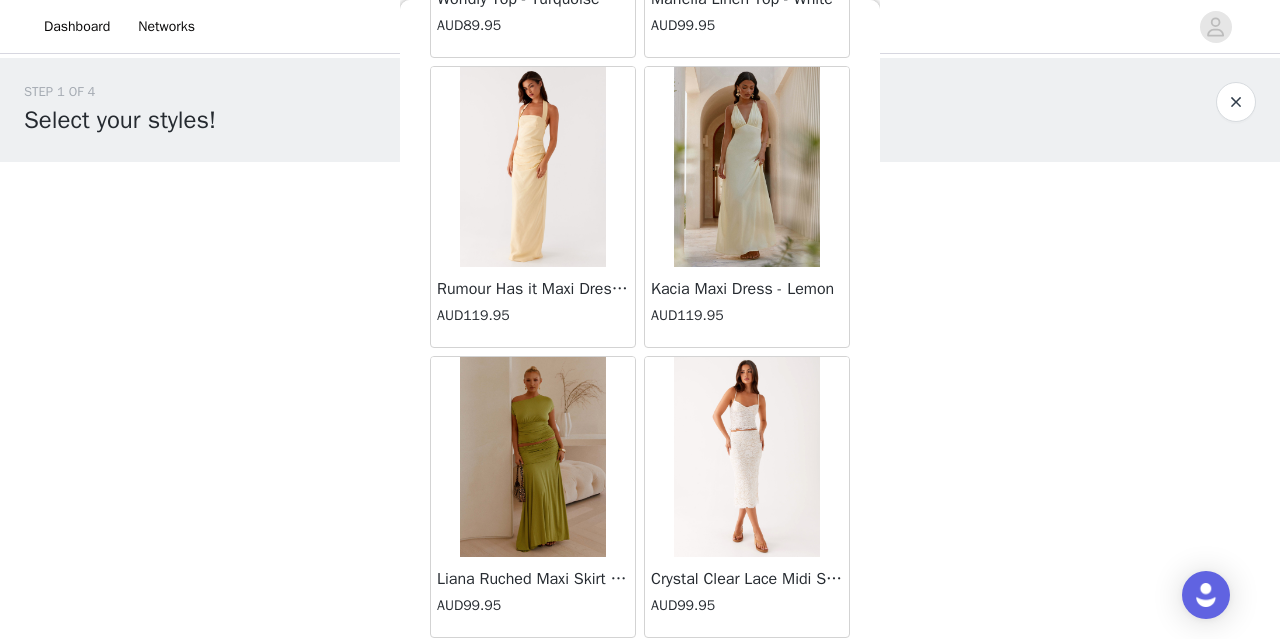 click on "Load More" at bounding box center [640, 672] 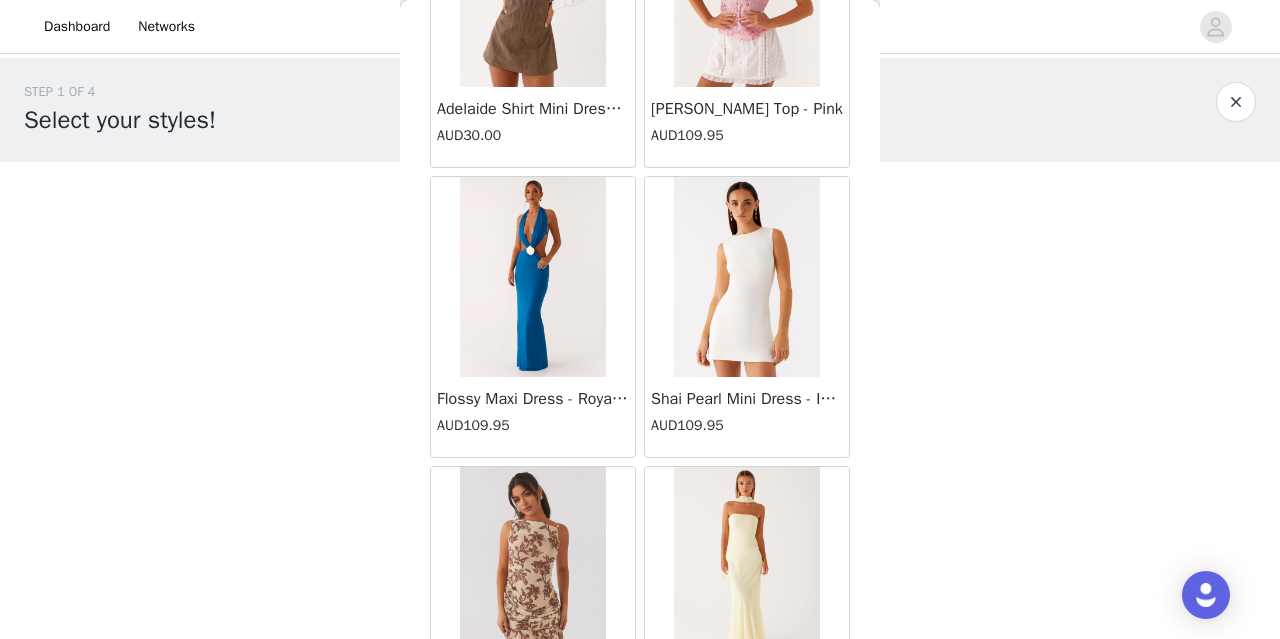 scroll, scrollTop: 31347, scrollLeft: 0, axis: vertical 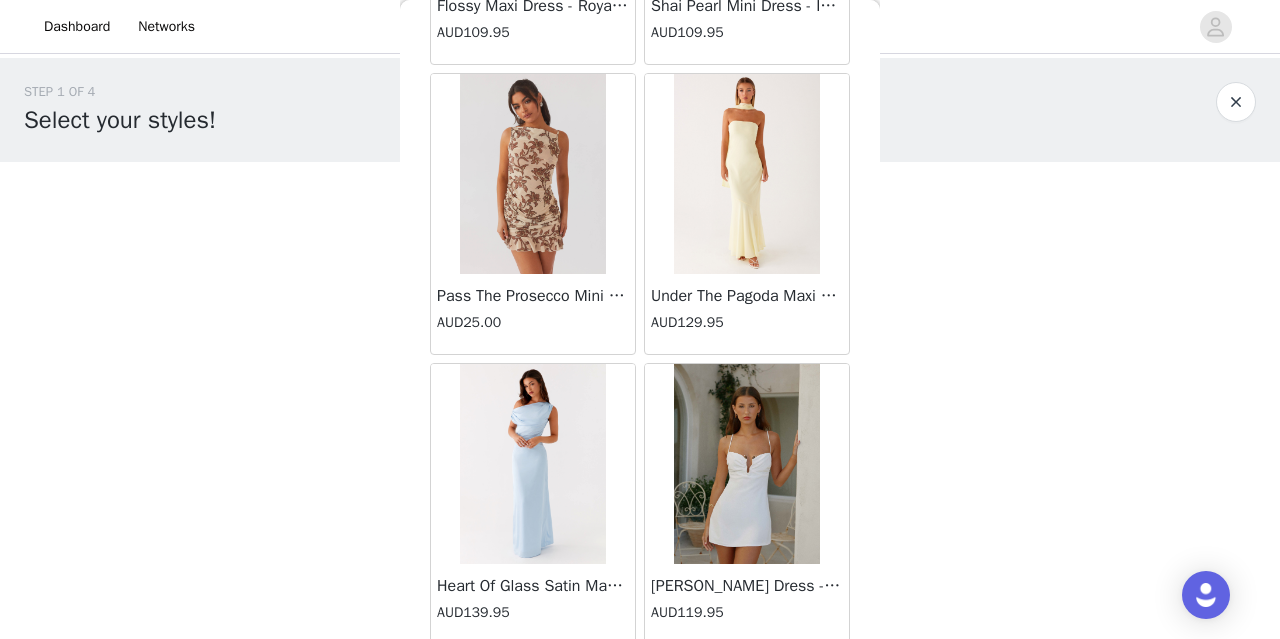 click on "Load More" at bounding box center (640, 679) 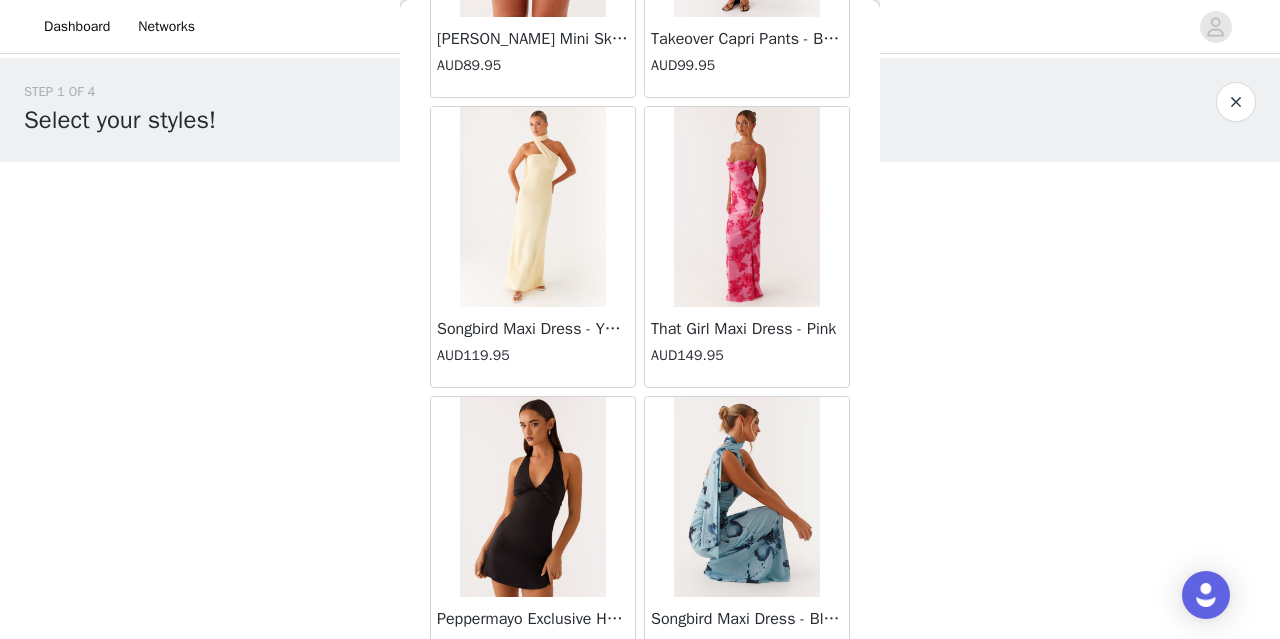 scroll, scrollTop: 34240, scrollLeft: 0, axis: vertical 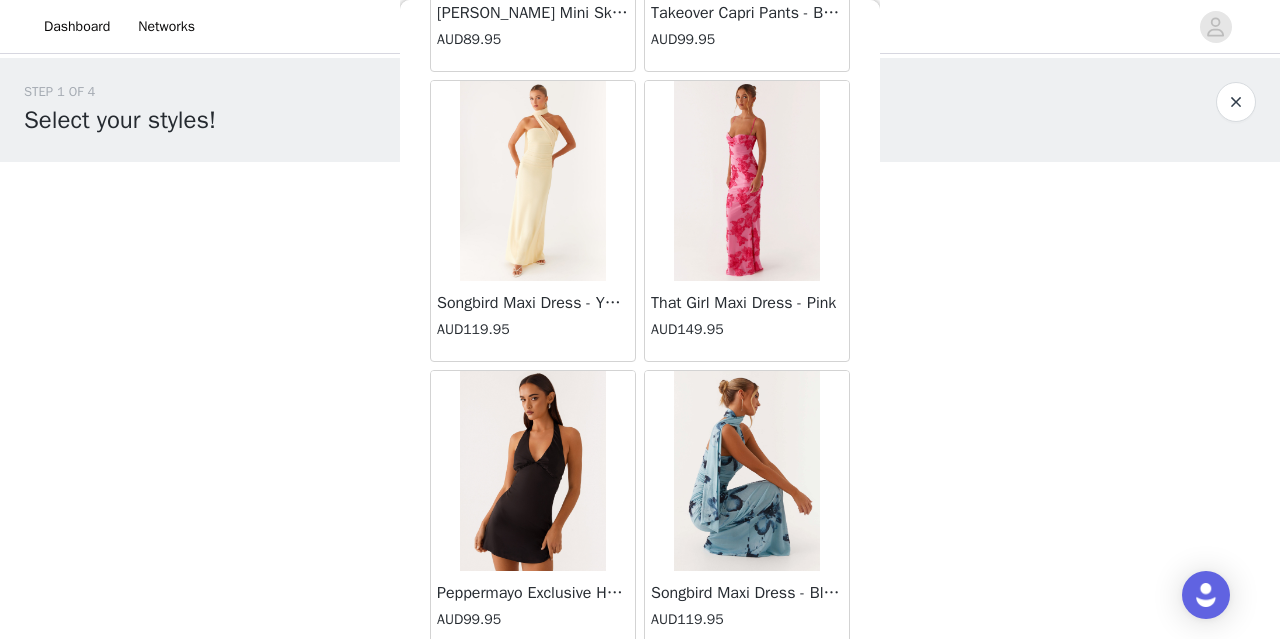 click on "Load More" at bounding box center [640, 686] 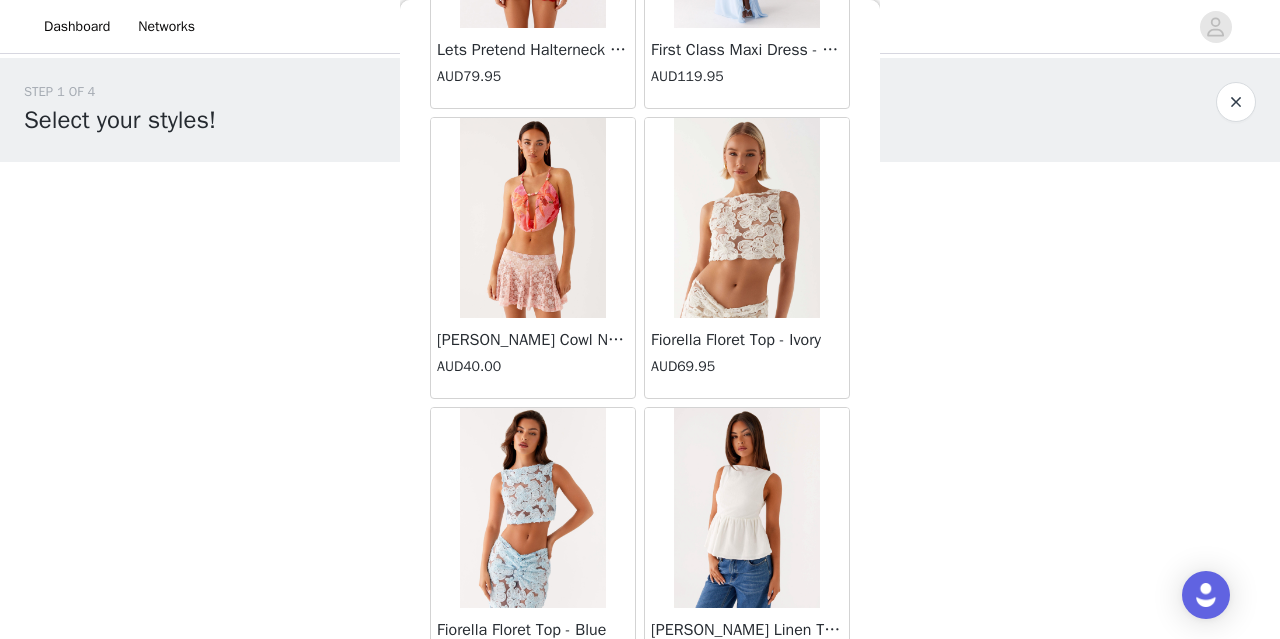 scroll, scrollTop: 37134, scrollLeft: 0, axis: vertical 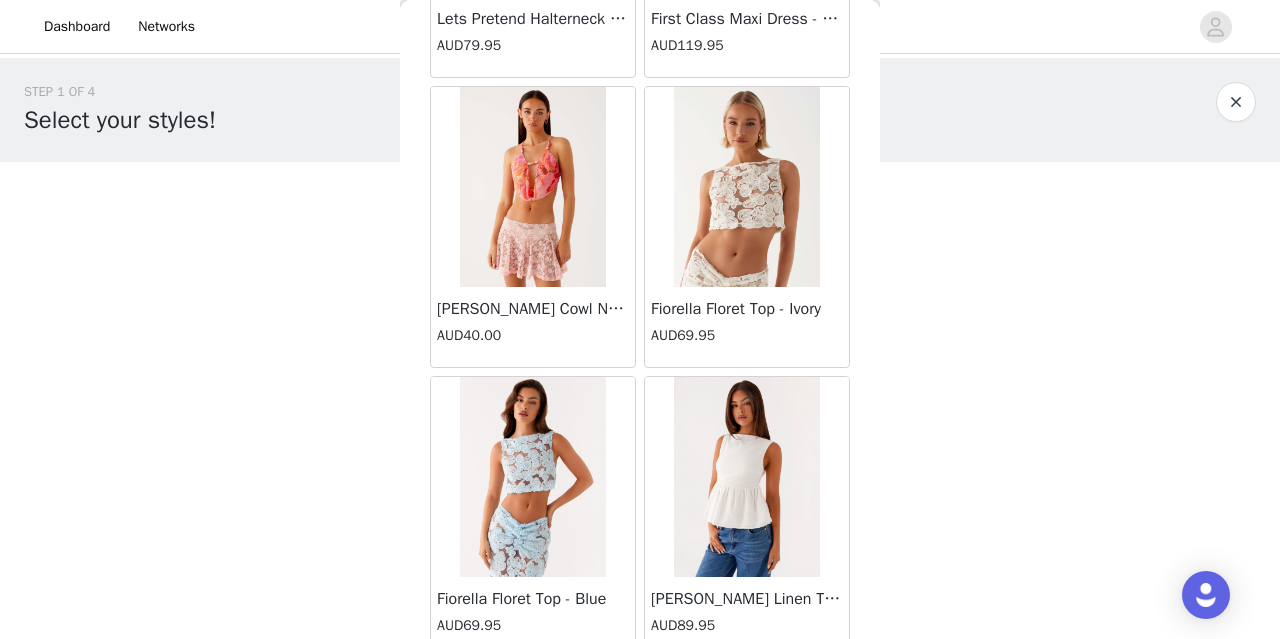 click on "Load More" at bounding box center [640, 692] 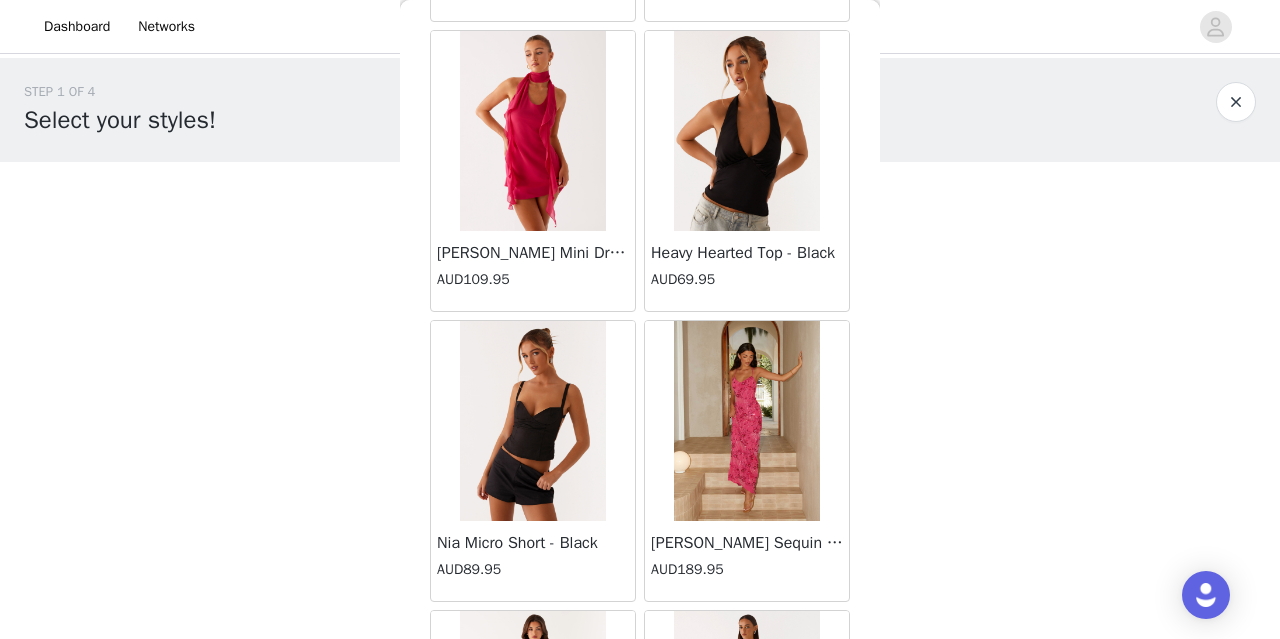 scroll, scrollTop: 38234, scrollLeft: 0, axis: vertical 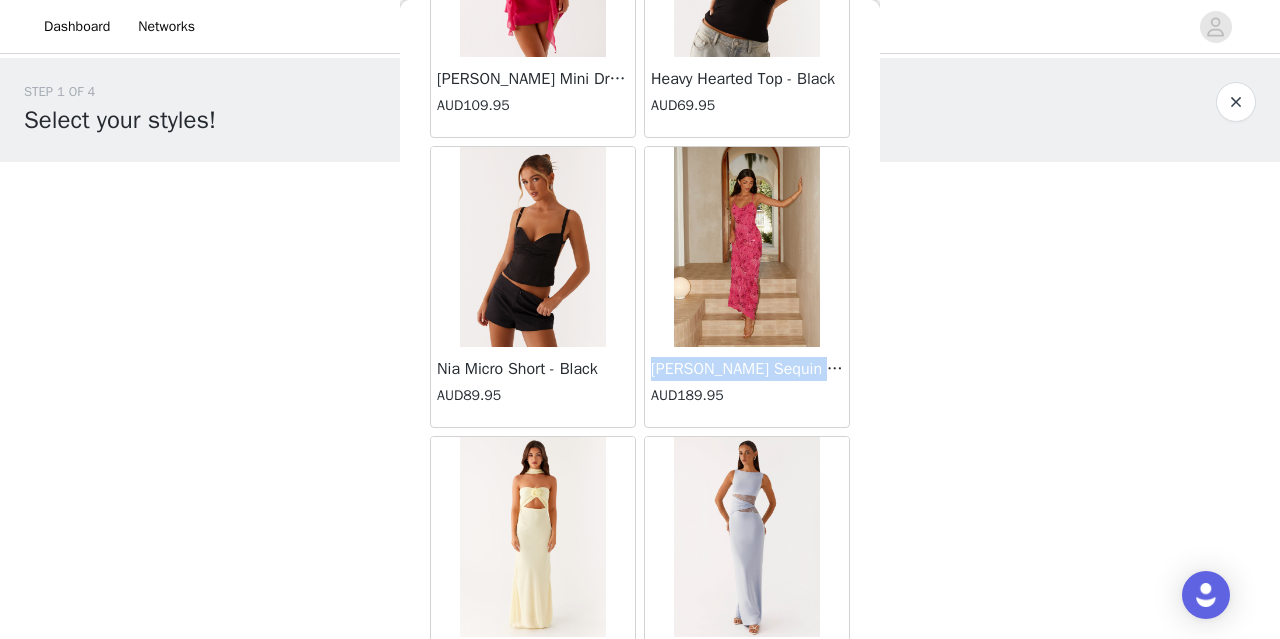 drag, startPoint x: 647, startPoint y: 282, endPoint x: 839, endPoint y: 292, distance: 192.26024 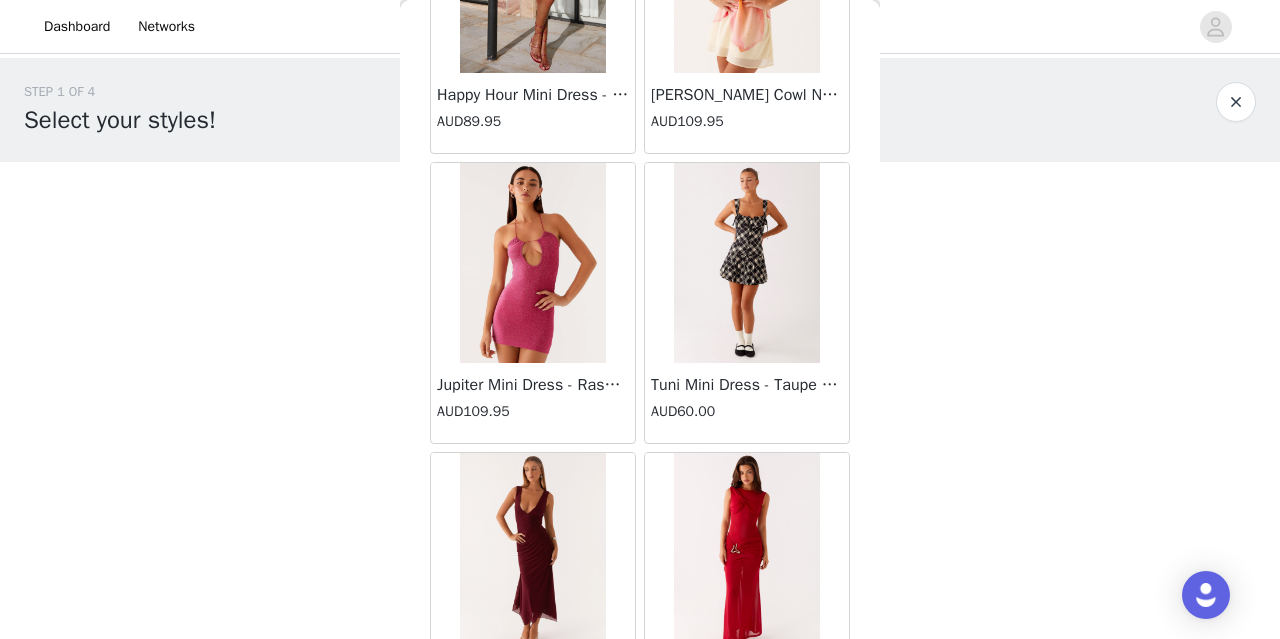 scroll, scrollTop: 40027, scrollLeft: 0, axis: vertical 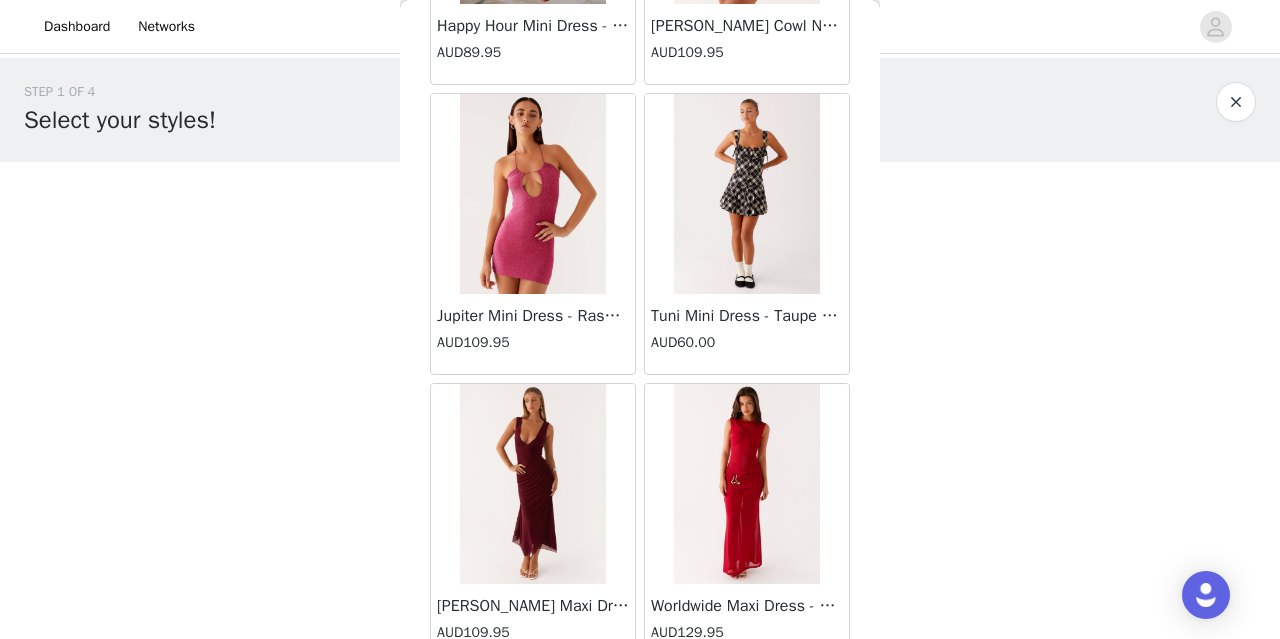 click on "Load More" at bounding box center [640, 699] 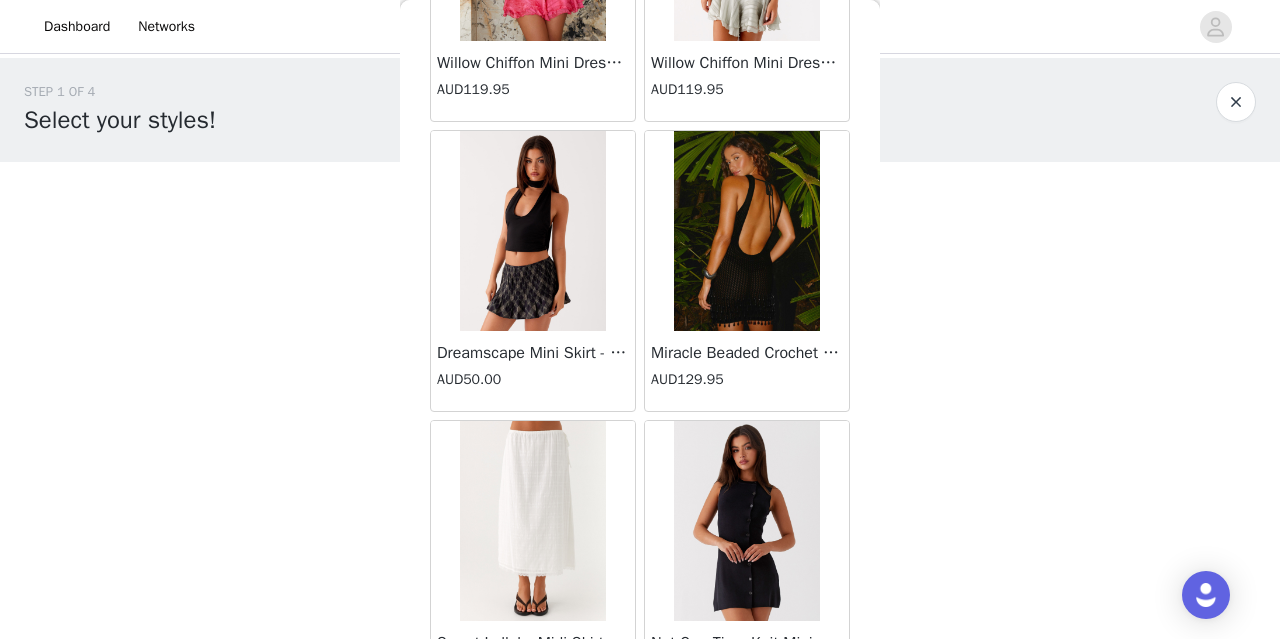 scroll, scrollTop: 42920, scrollLeft: 0, axis: vertical 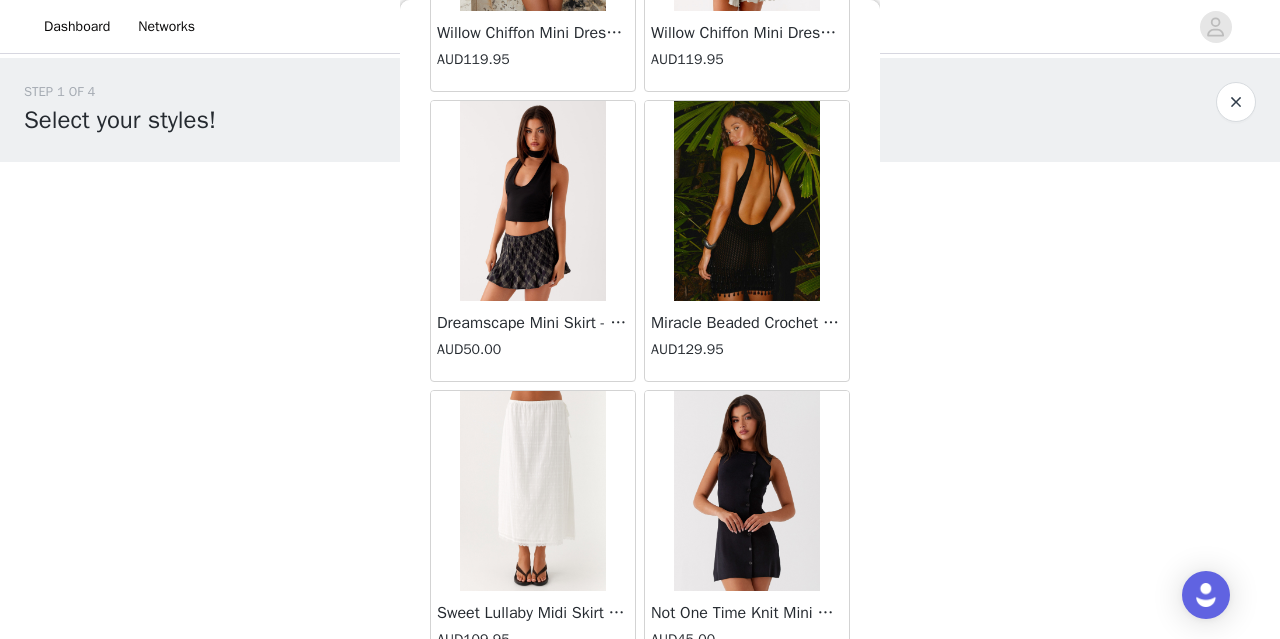 click on "Load More" at bounding box center (640, 706) 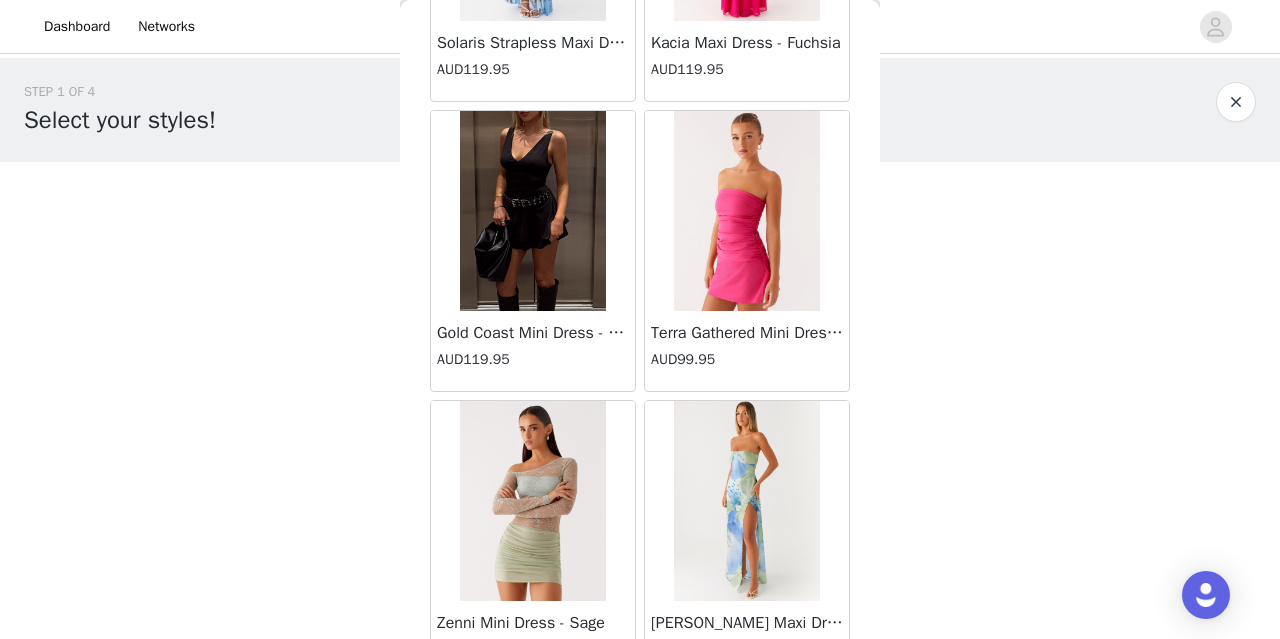 scroll, scrollTop: 45814, scrollLeft: 0, axis: vertical 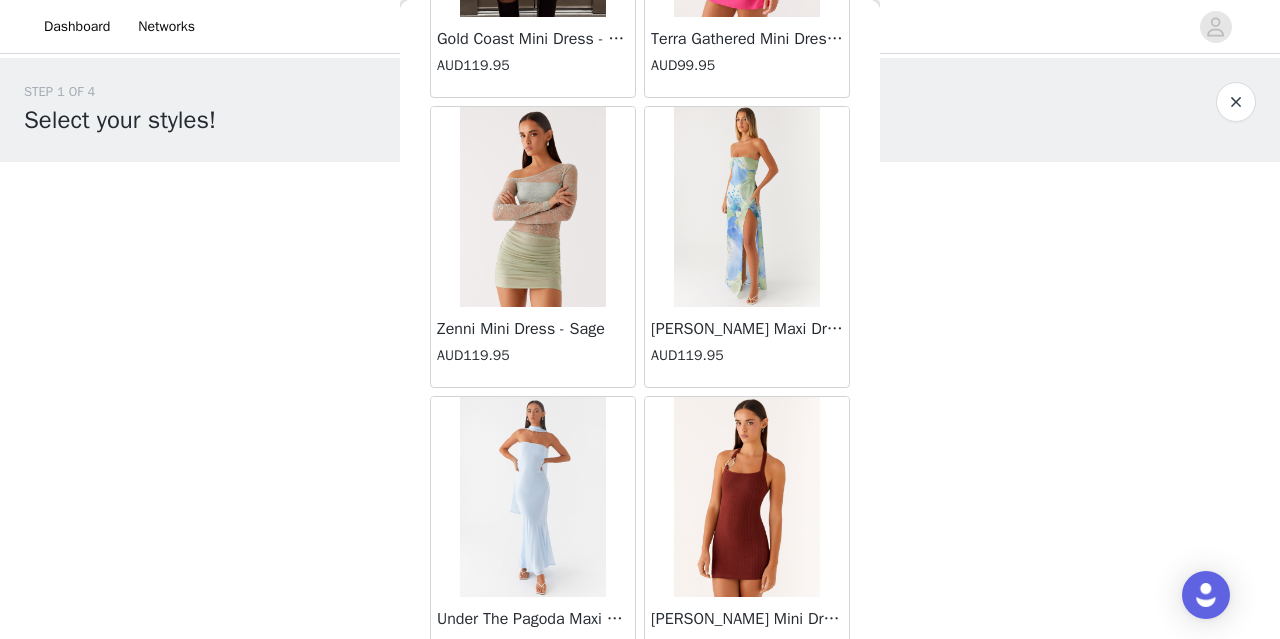 click on "Load More" at bounding box center (640, 712) 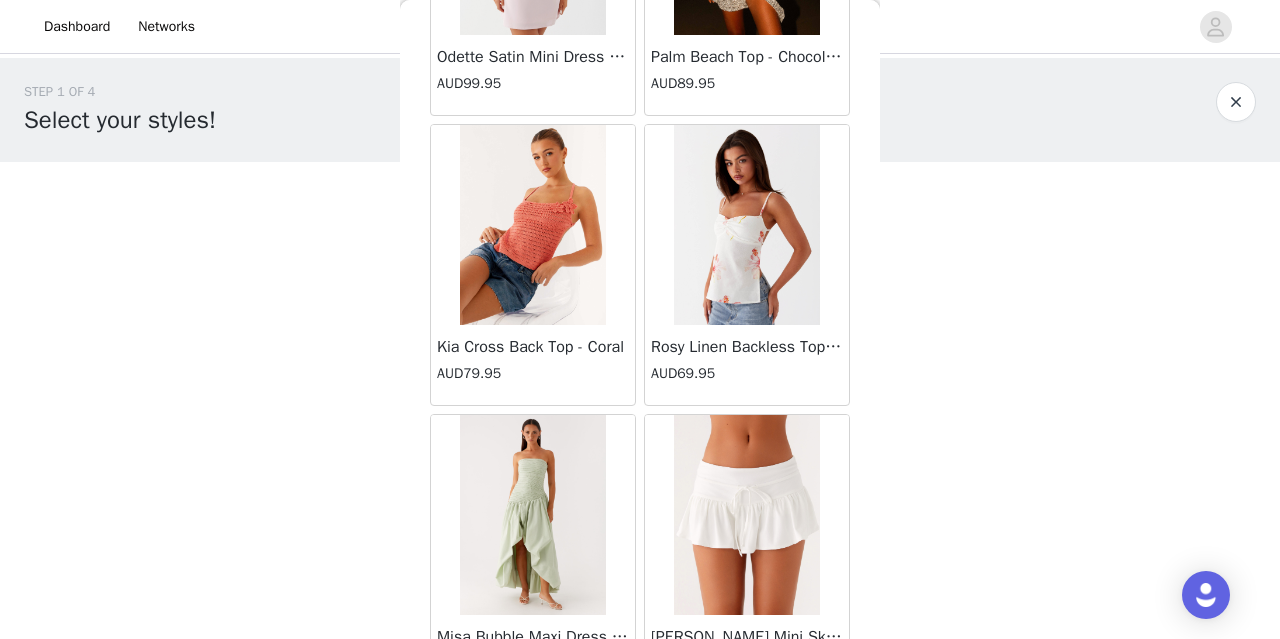 scroll, scrollTop: 48707, scrollLeft: 0, axis: vertical 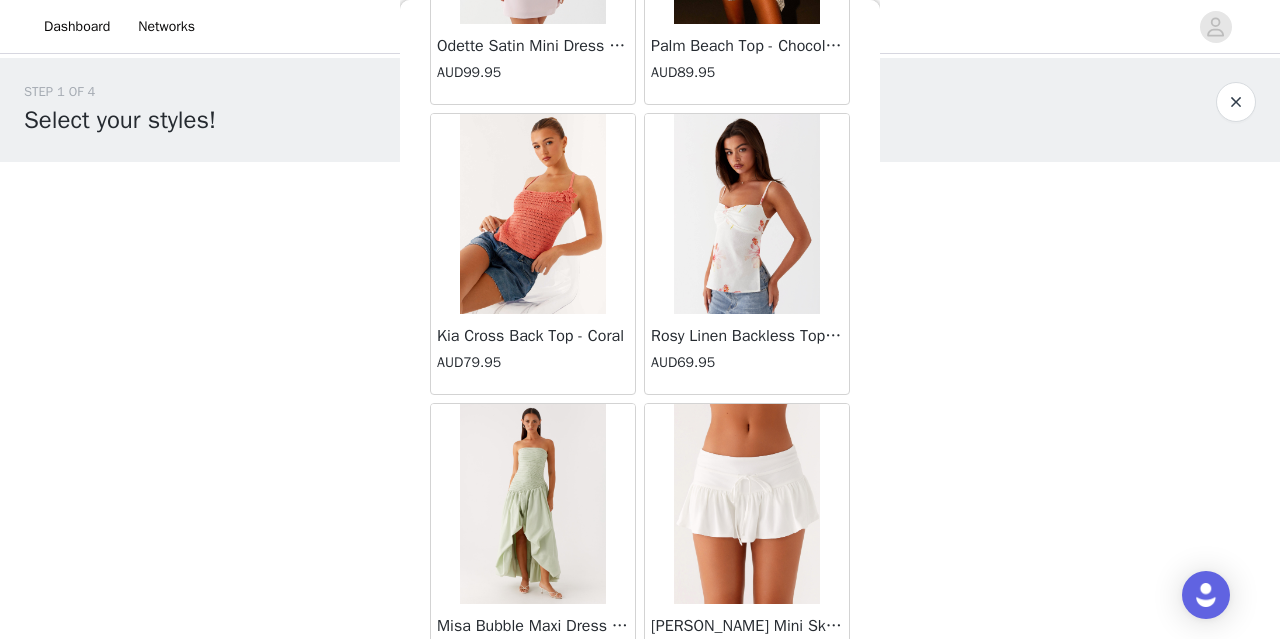 click on "Load More" at bounding box center (640, 719) 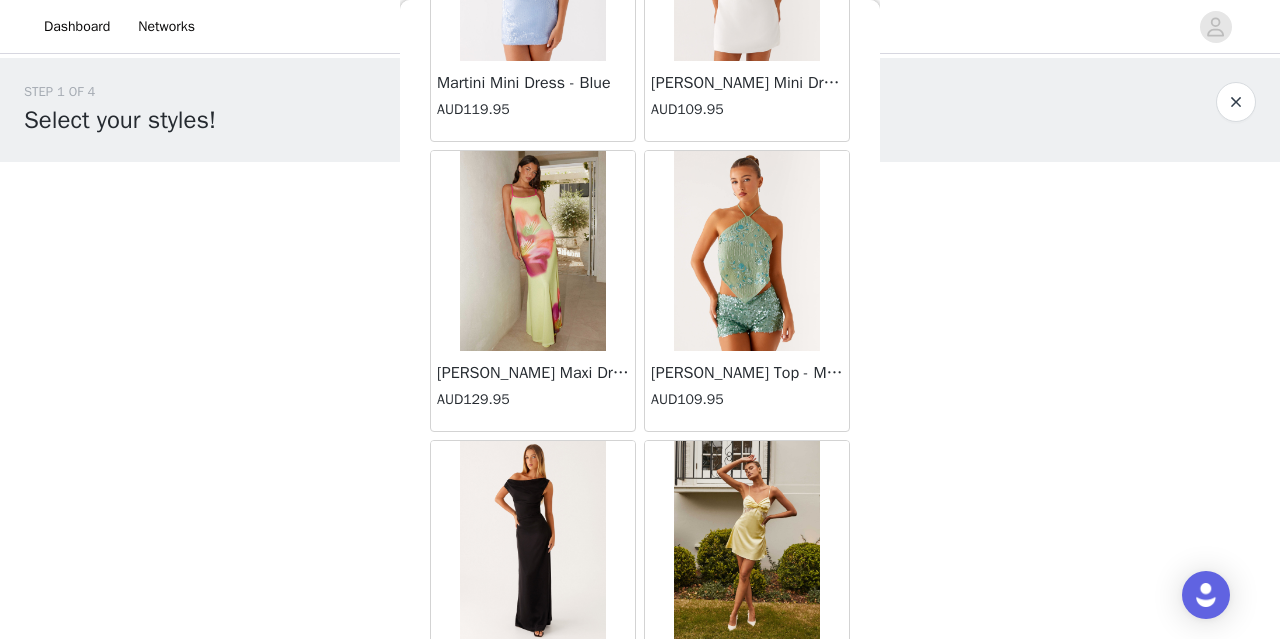 scroll, scrollTop: 51600, scrollLeft: 0, axis: vertical 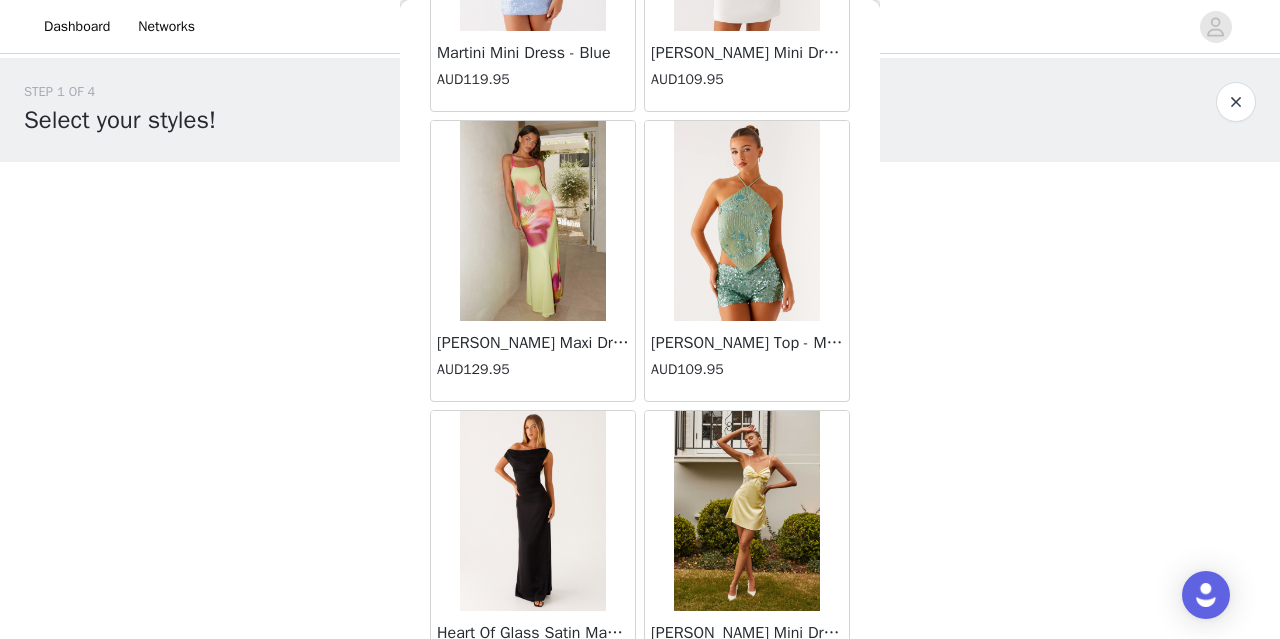 click on "Load More" at bounding box center [640, 726] 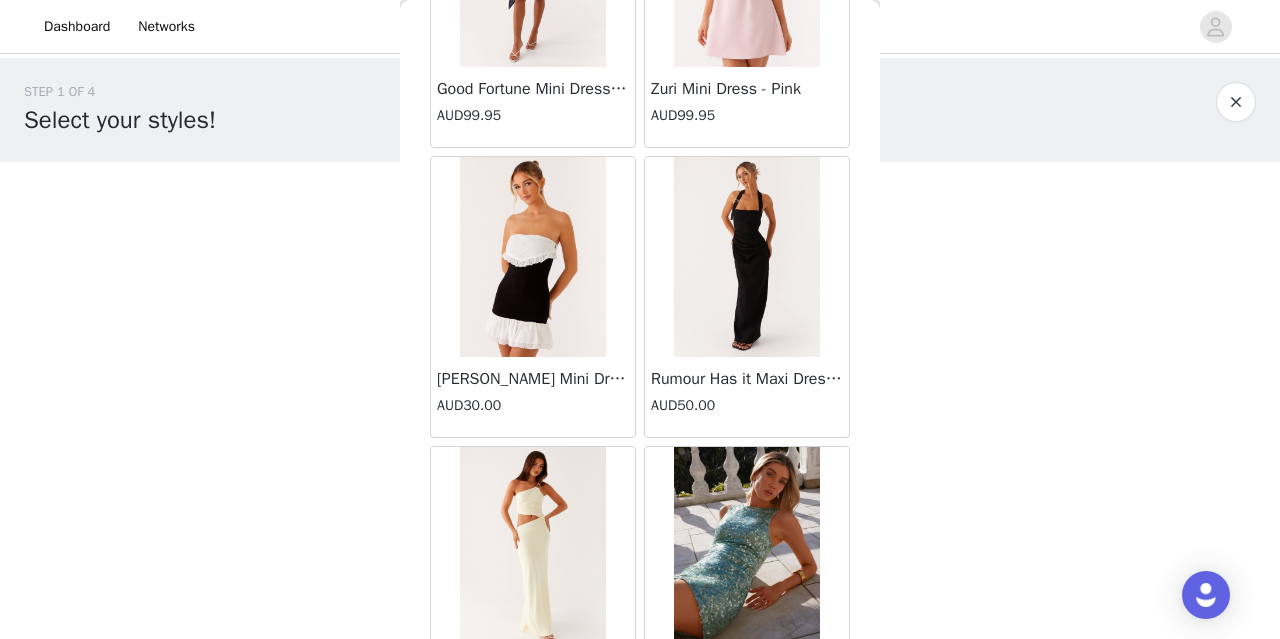 scroll, scrollTop: 54494, scrollLeft: 0, axis: vertical 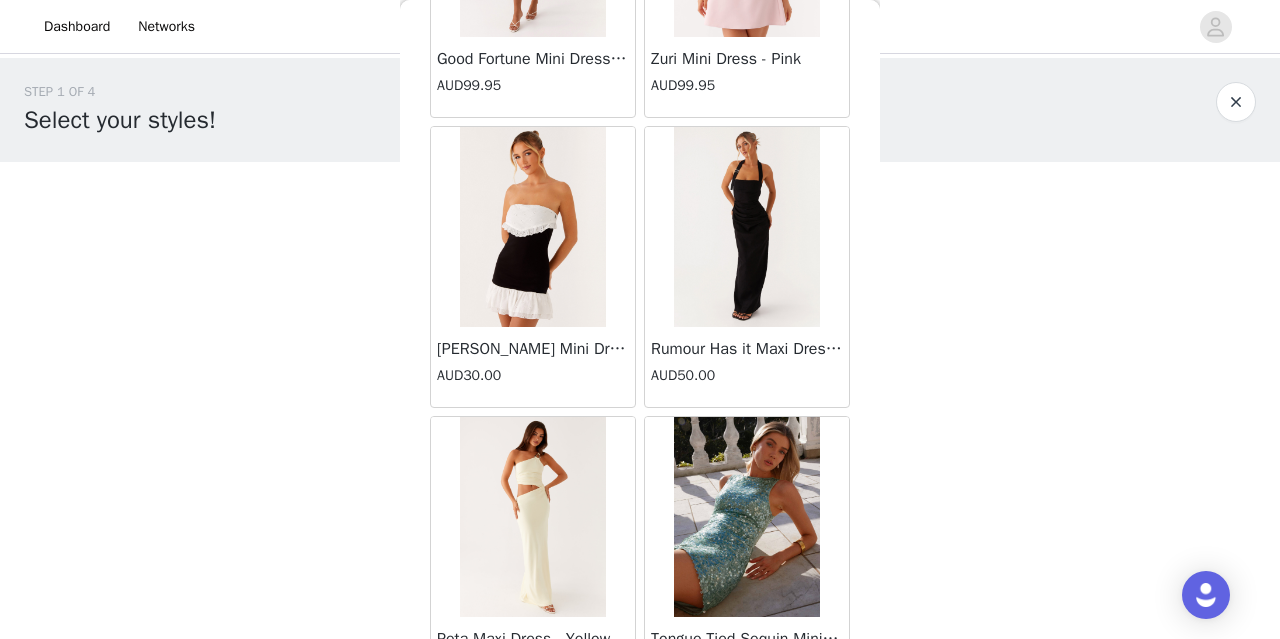 click on "Load More" at bounding box center [640, 732] 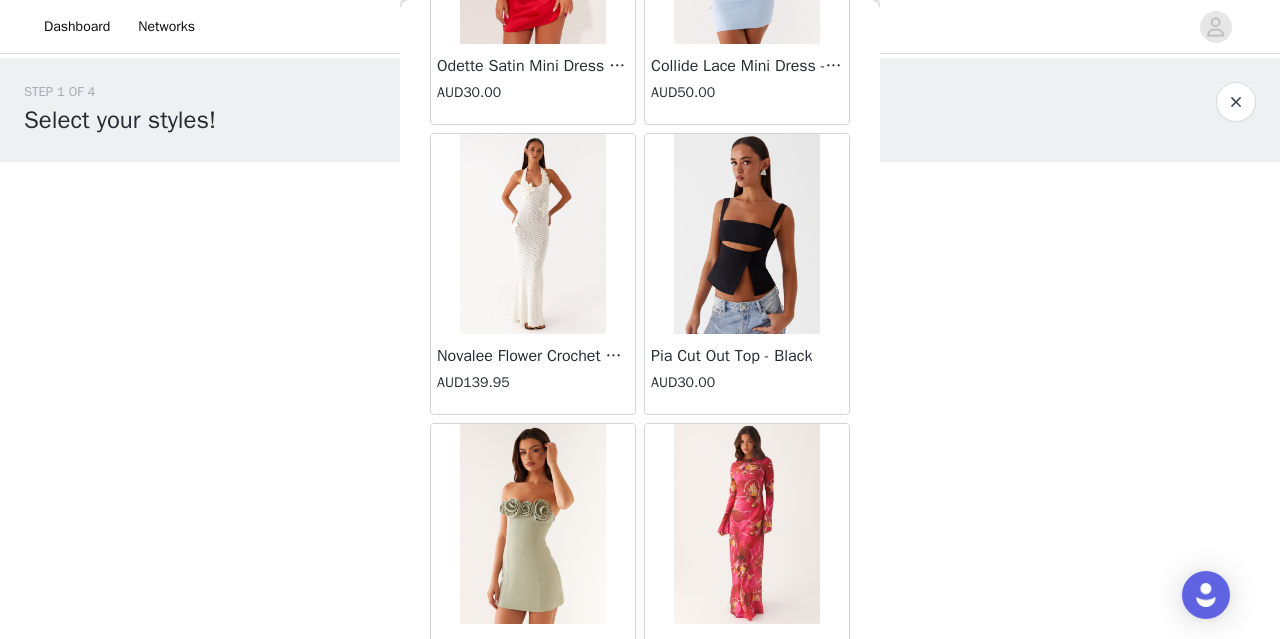 scroll, scrollTop: 57287, scrollLeft: 0, axis: vertical 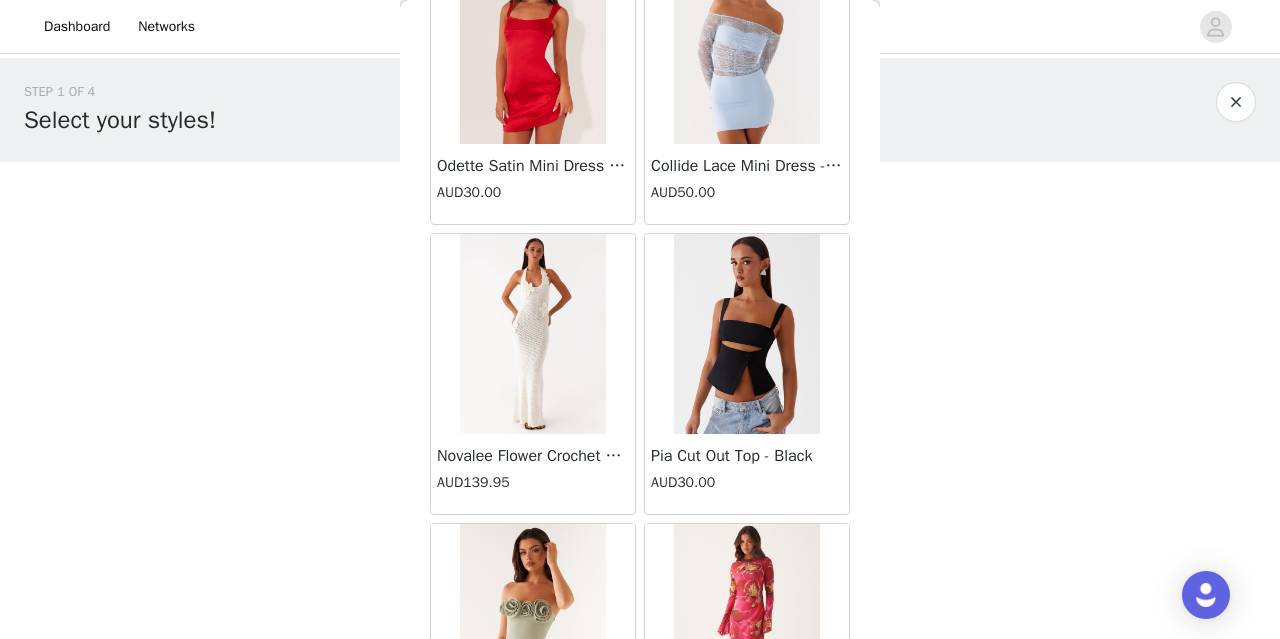 click at bounding box center (532, 334) 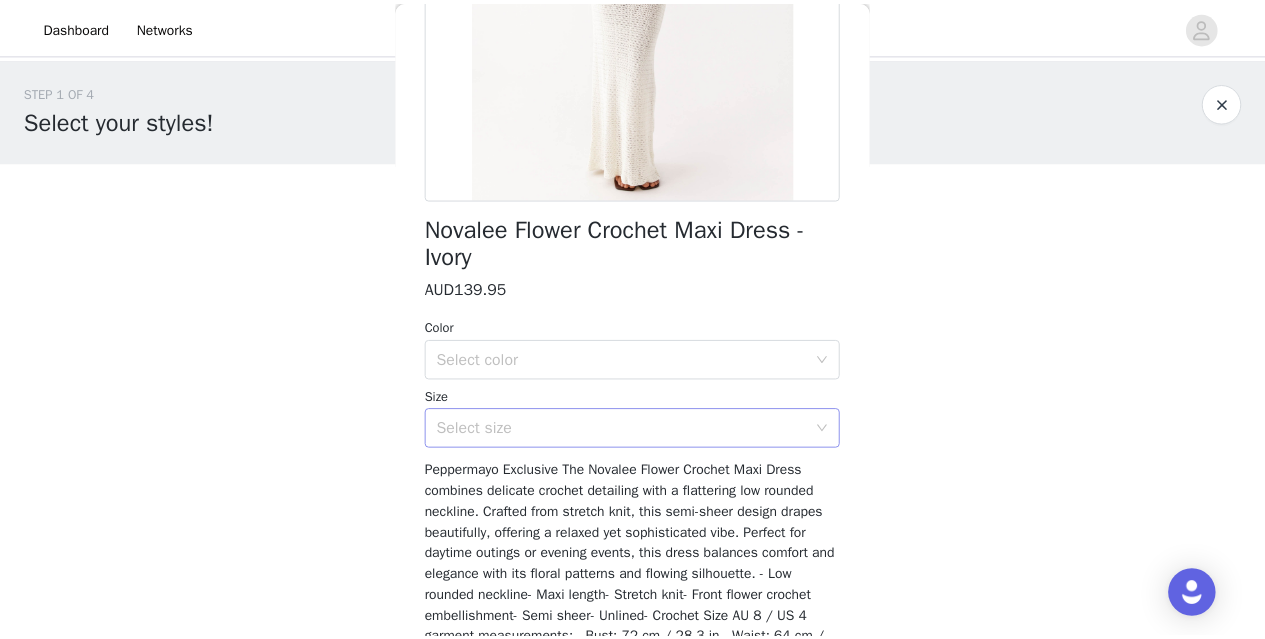 scroll, scrollTop: 400, scrollLeft: 0, axis: vertical 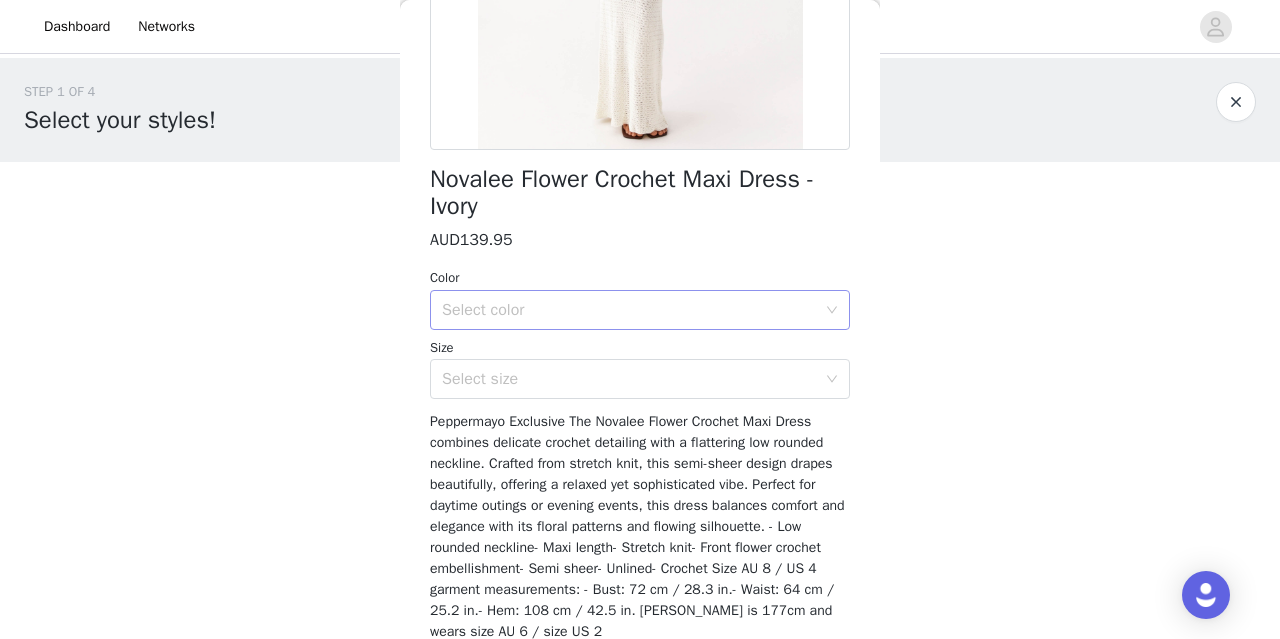 click on "Select color" at bounding box center [629, 310] 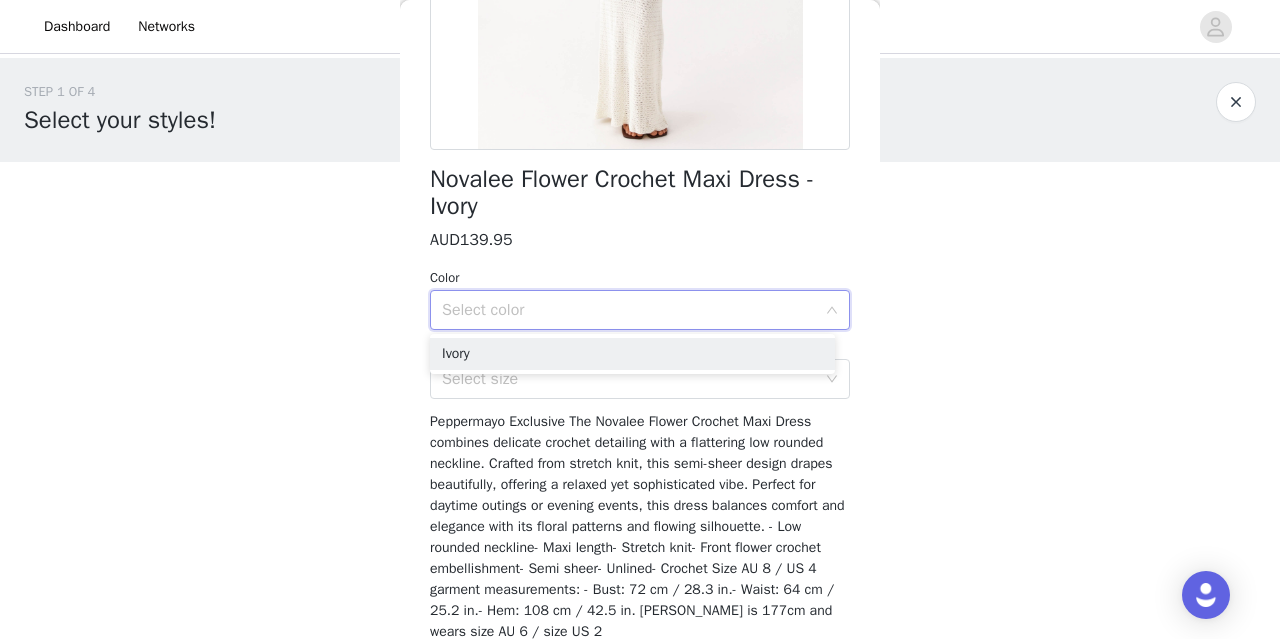 click on "Select color" at bounding box center (629, 310) 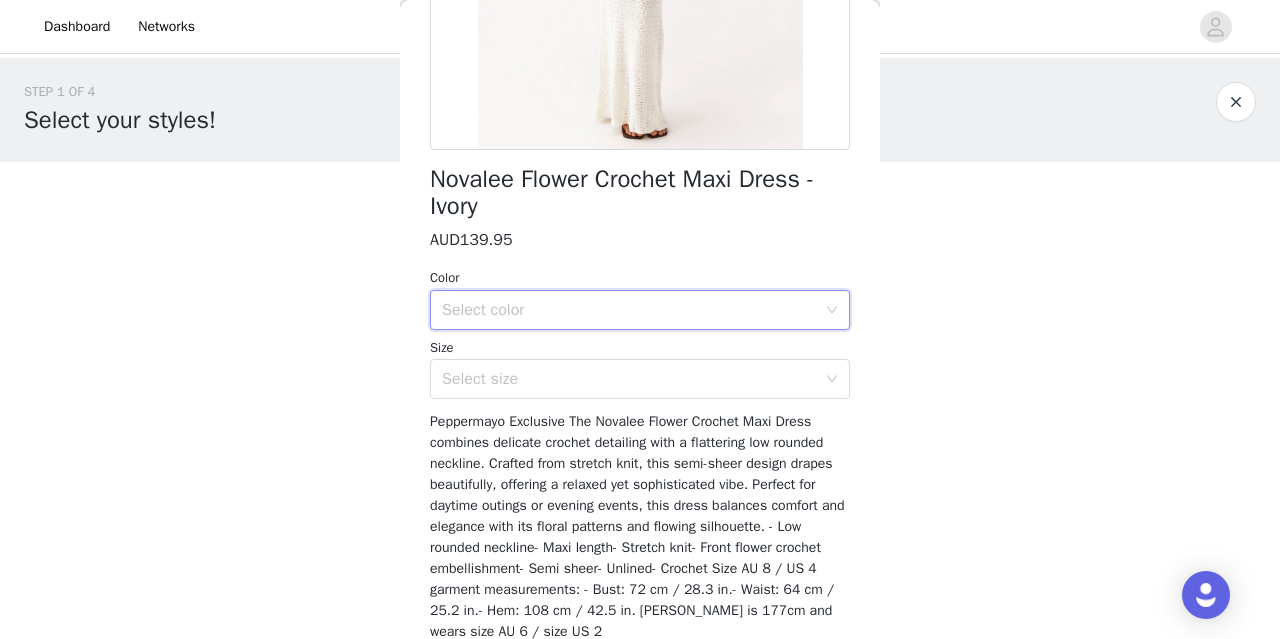 click at bounding box center (1236, 102) 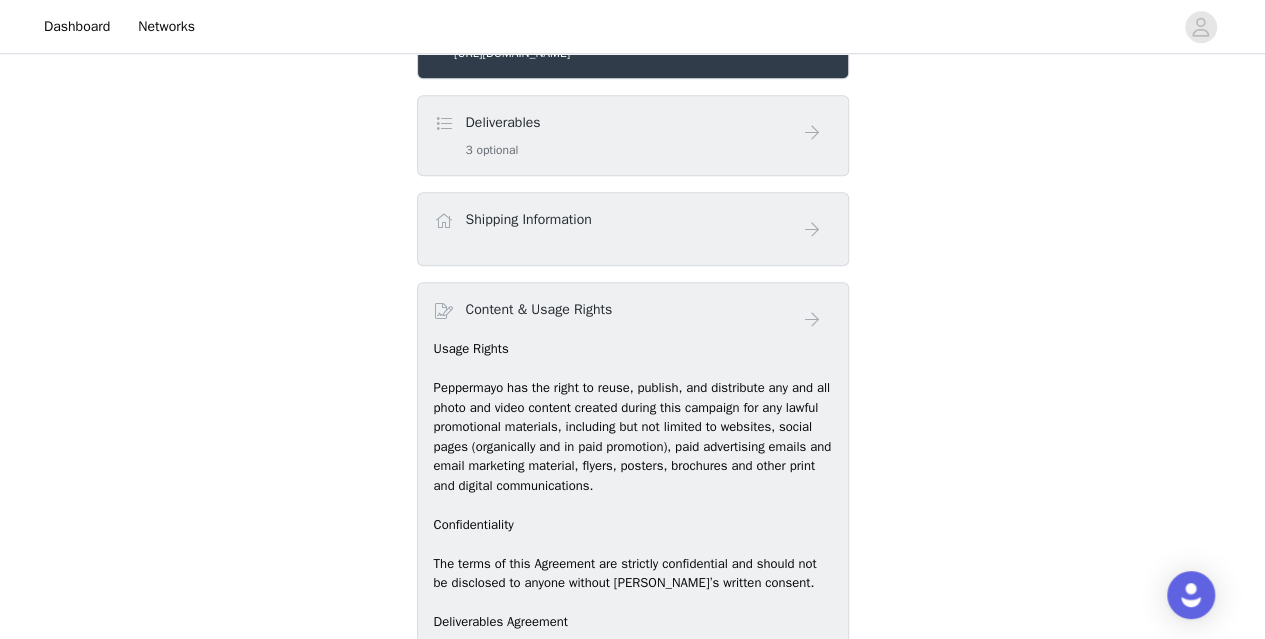 scroll, scrollTop: 800, scrollLeft: 0, axis: vertical 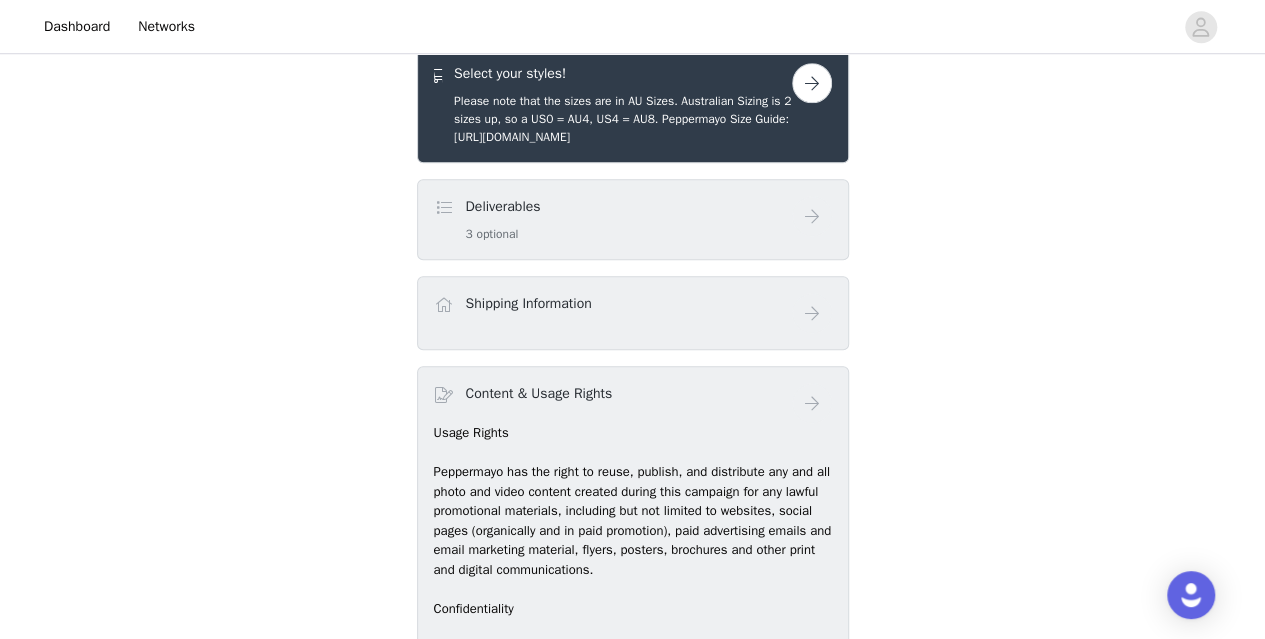 click at bounding box center (812, 83) 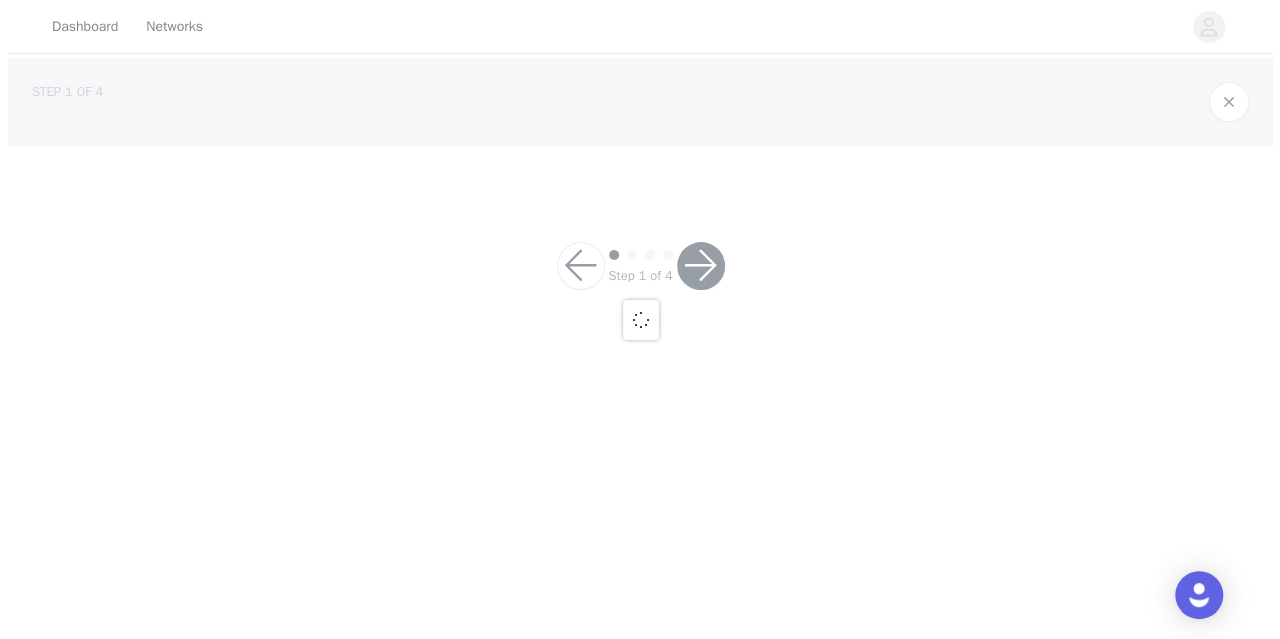 scroll, scrollTop: 0, scrollLeft: 0, axis: both 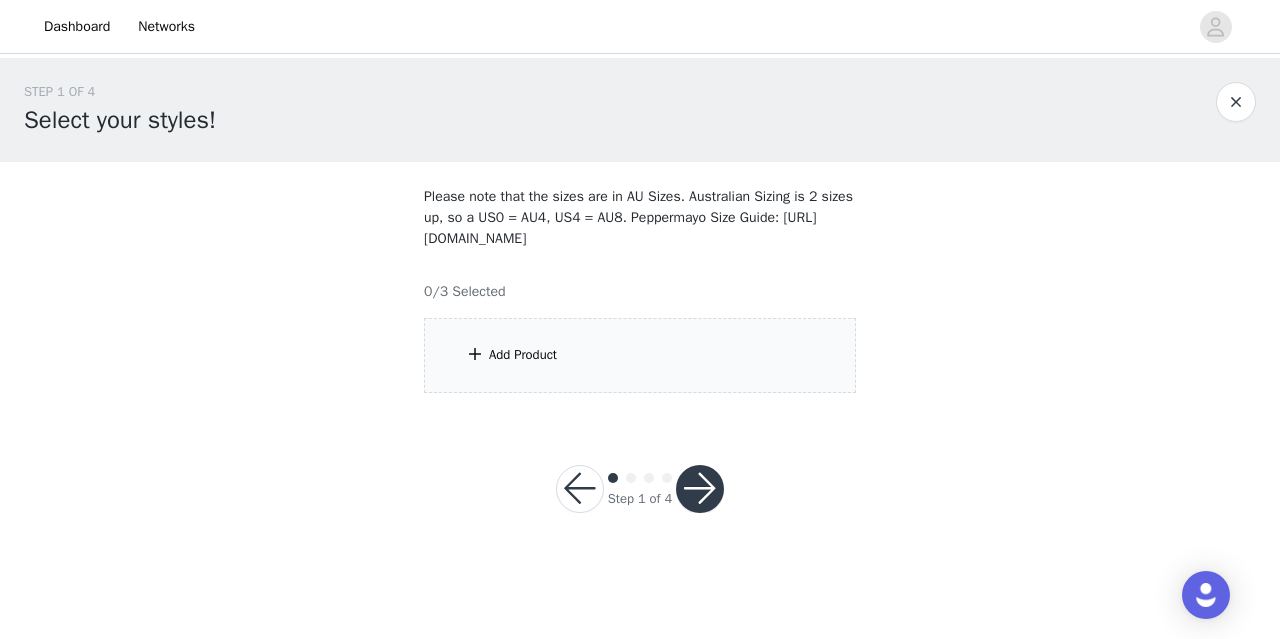 click on "Add Product" at bounding box center (523, 355) 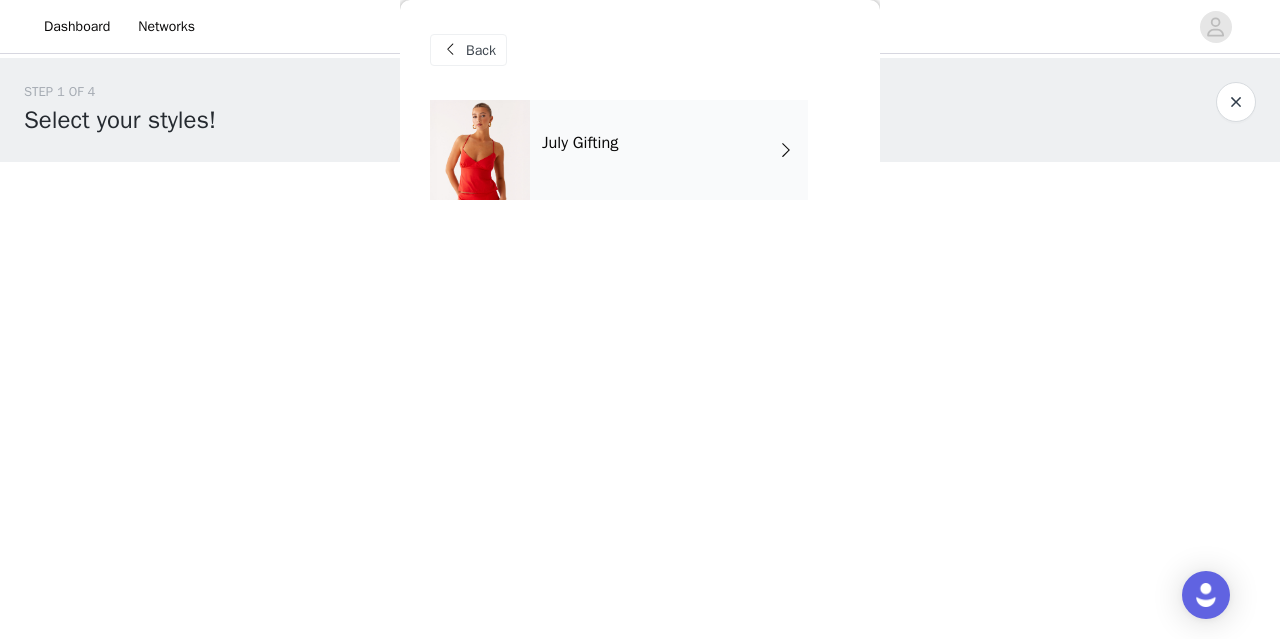 click on "July Gifting" at bounding box center [669, 150] 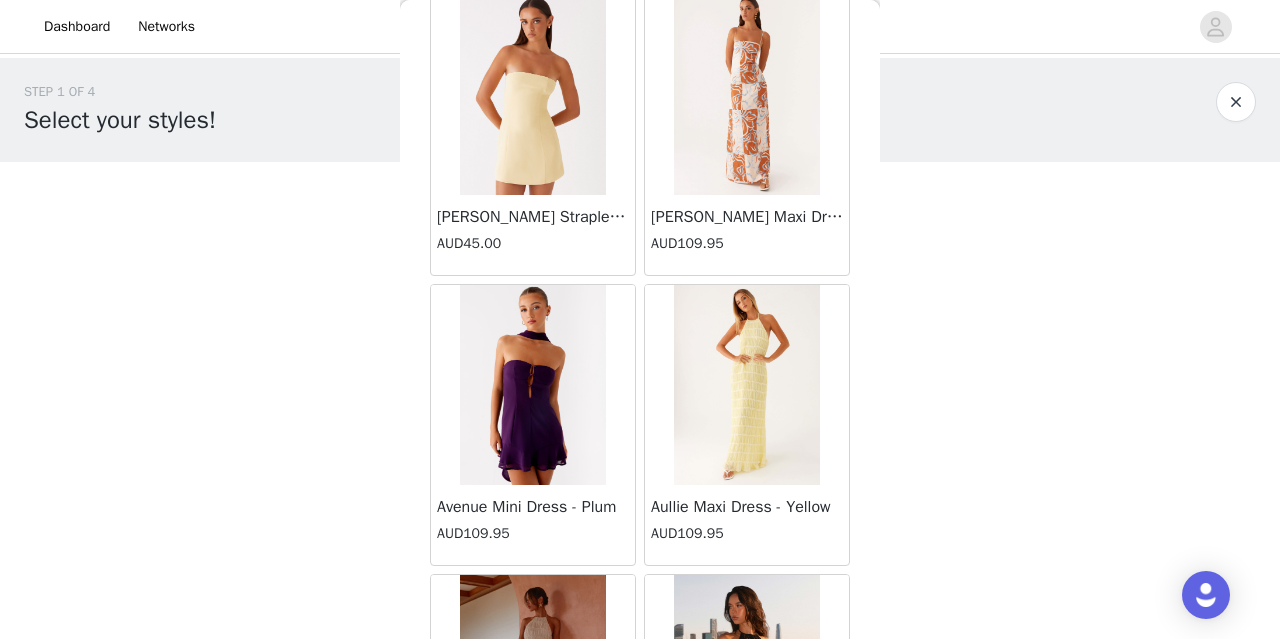 scroll, scrollTop: 0, scrollLeft: 0, axis: both 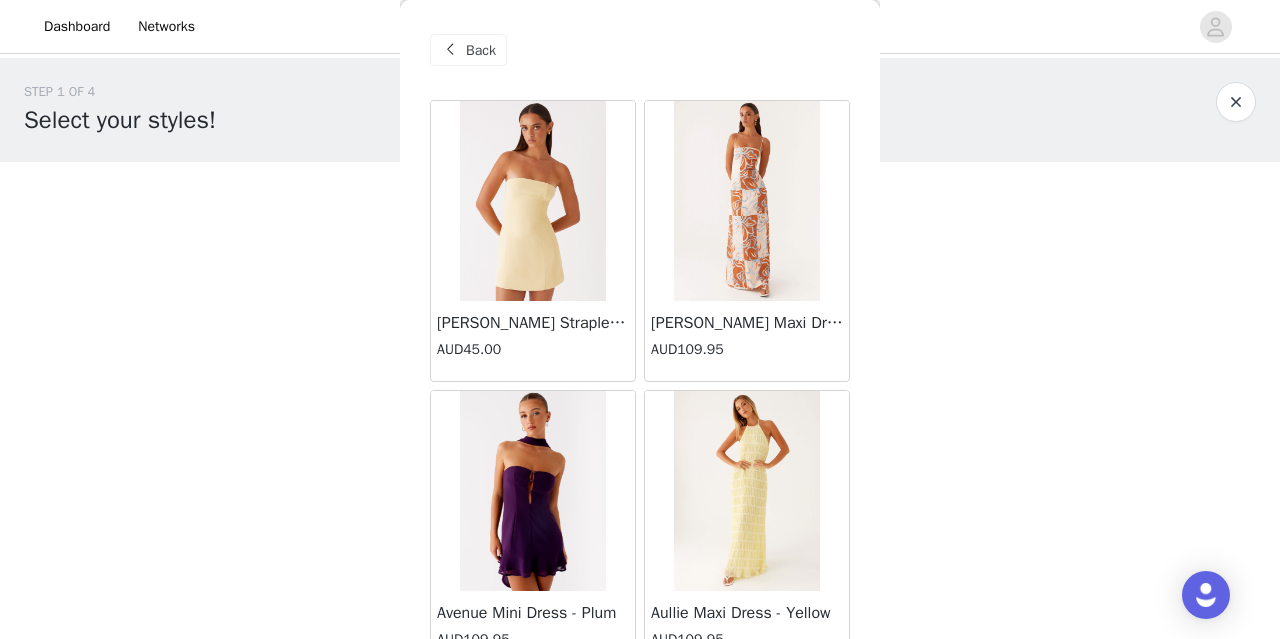 click on "[PERSON_NAME] Maxi Dress - Orange Blue Floral" at bounding box center [747, 323] 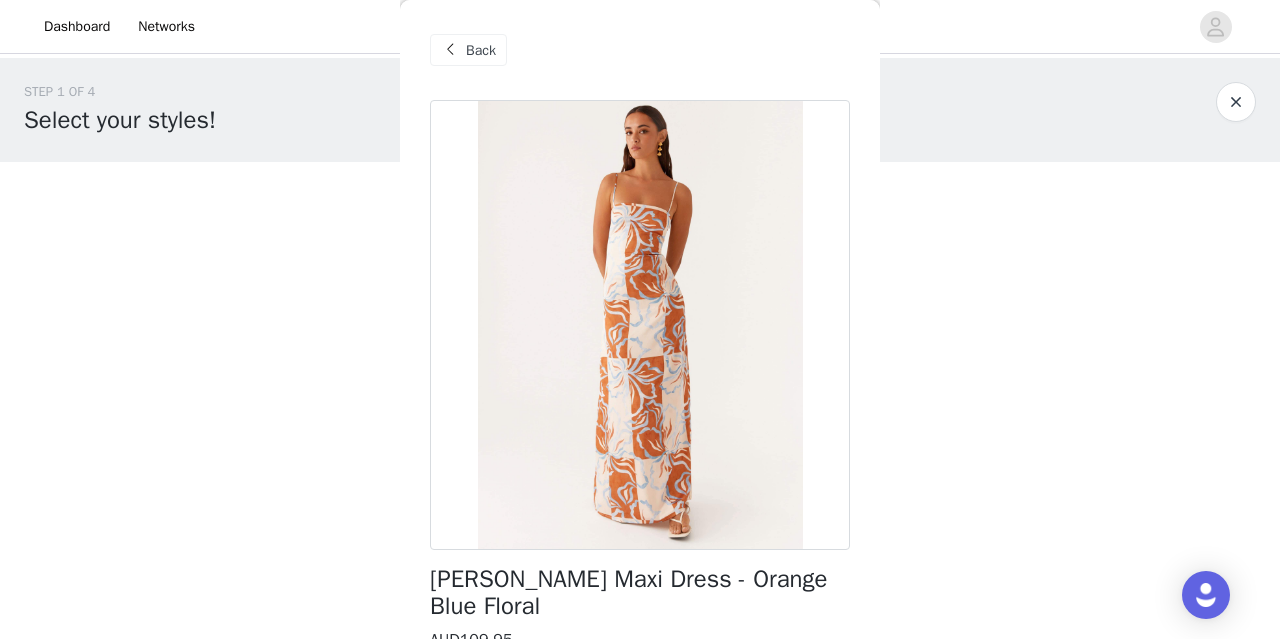 click on "STEP 1 OF 4
Select your styles!
Please note that the sizes are in AU Sizes. Australian Sizing is 2 sizes up, so a US0 = AU4, US4 = AU8. Peppermayo Size Guide: [URL][DOMAIN_NAME]       0/3 Selected           Add Product       Back     [PERSON_NAME] Maxi Dress - Orange Blue Floral       AUD109.95         Color   Select color Size   Select size     Add Product" at bounding box center [640, 237] 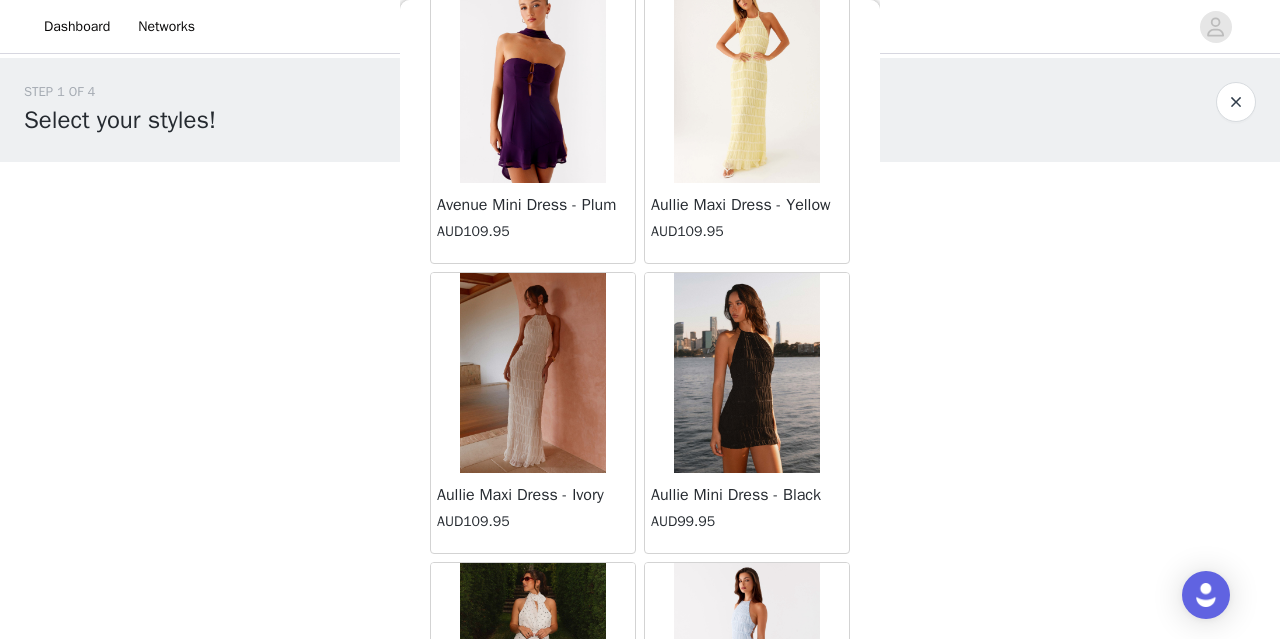 scroll, scrollTop: 500, scrollLeft: 0, axis: vertical 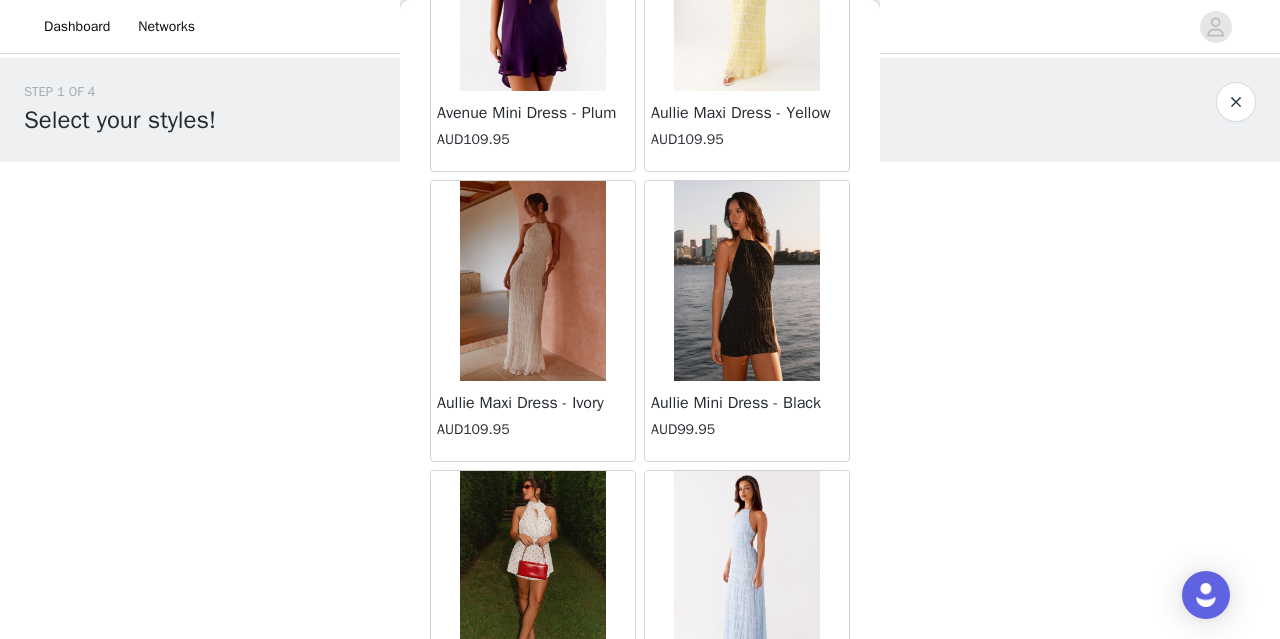 click at bounding box center [533, 571] 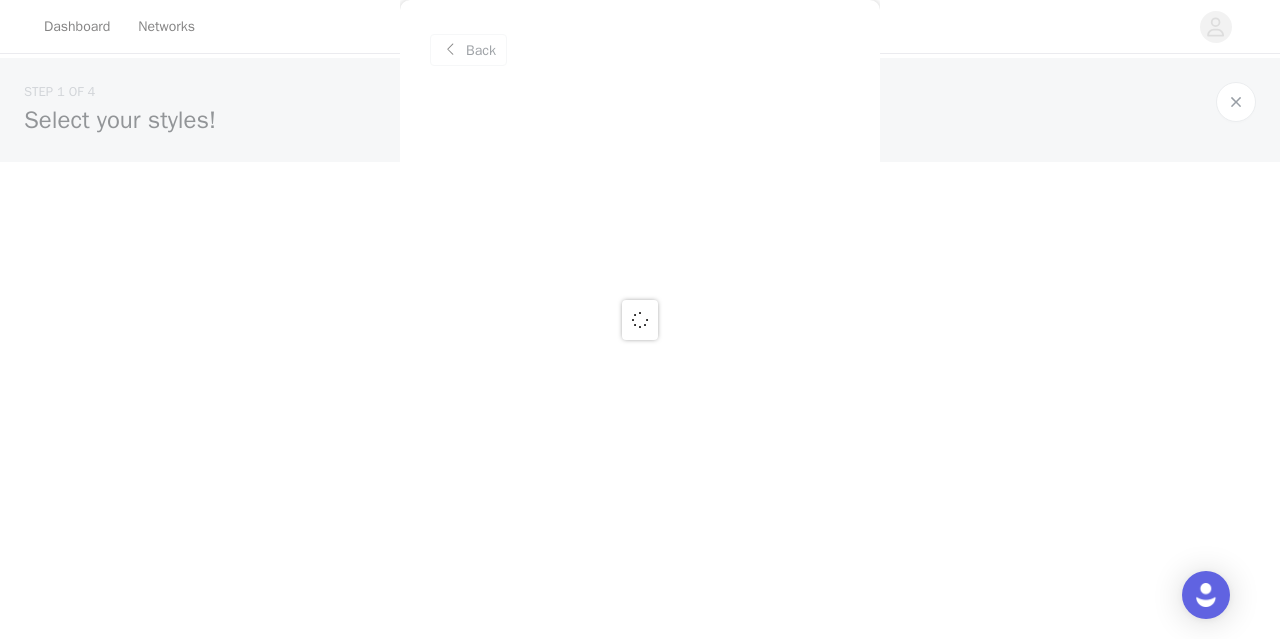 scroll, scrollTop: 0, scrollLeft: 0, axis: both 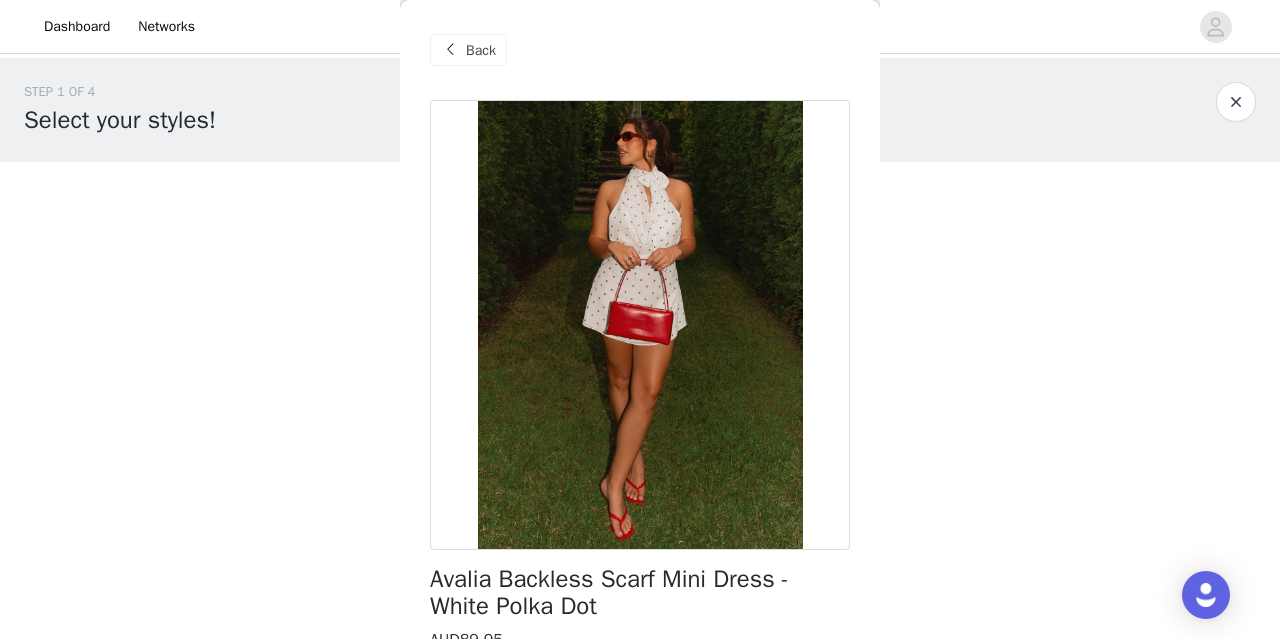 click at bounding box center [640, 325] 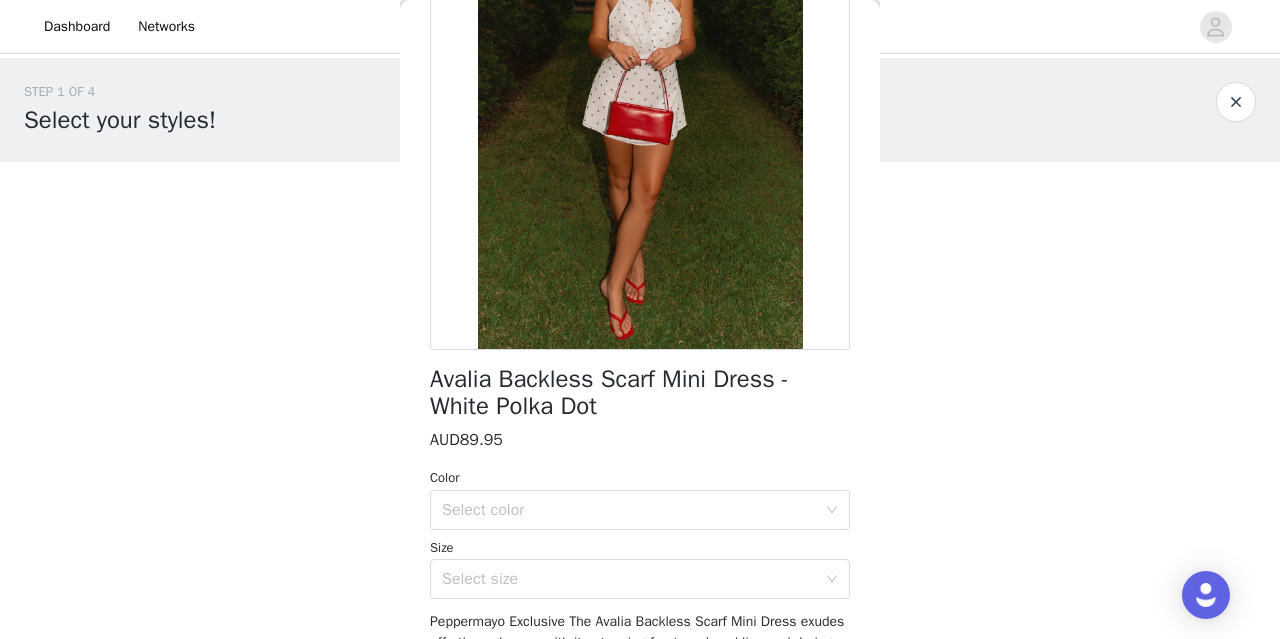 scroll, scrollTop: 0, scrollLeft: 0, axis: both 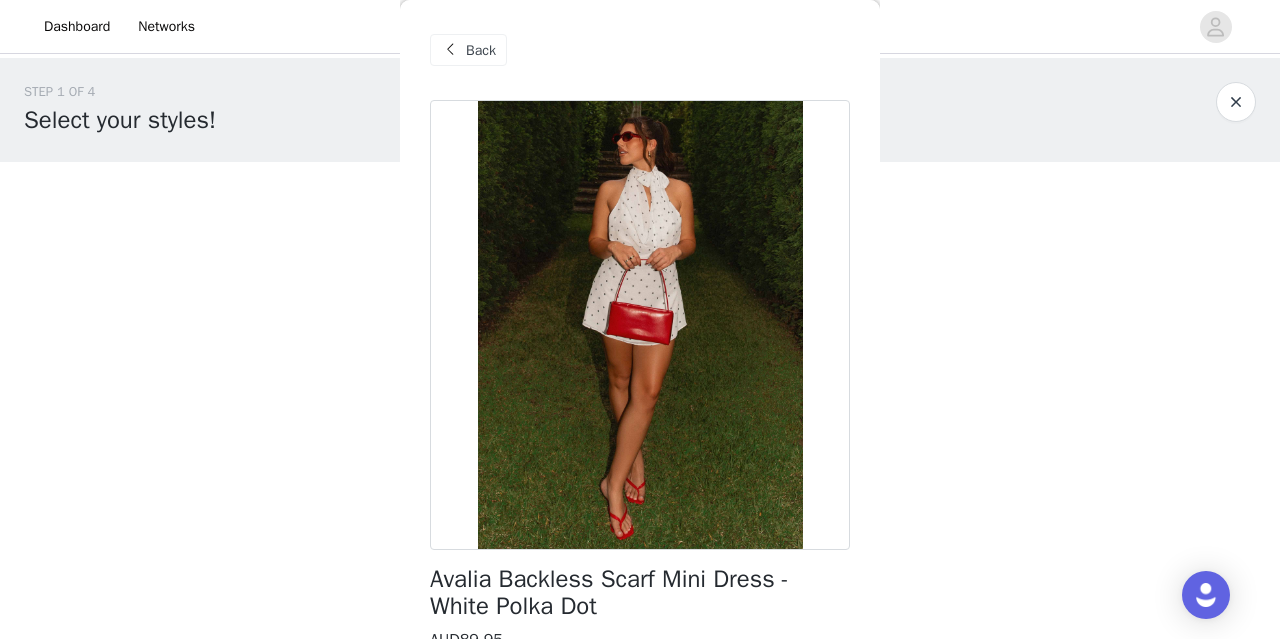 click on "Back" at bounding box center [481, 50] 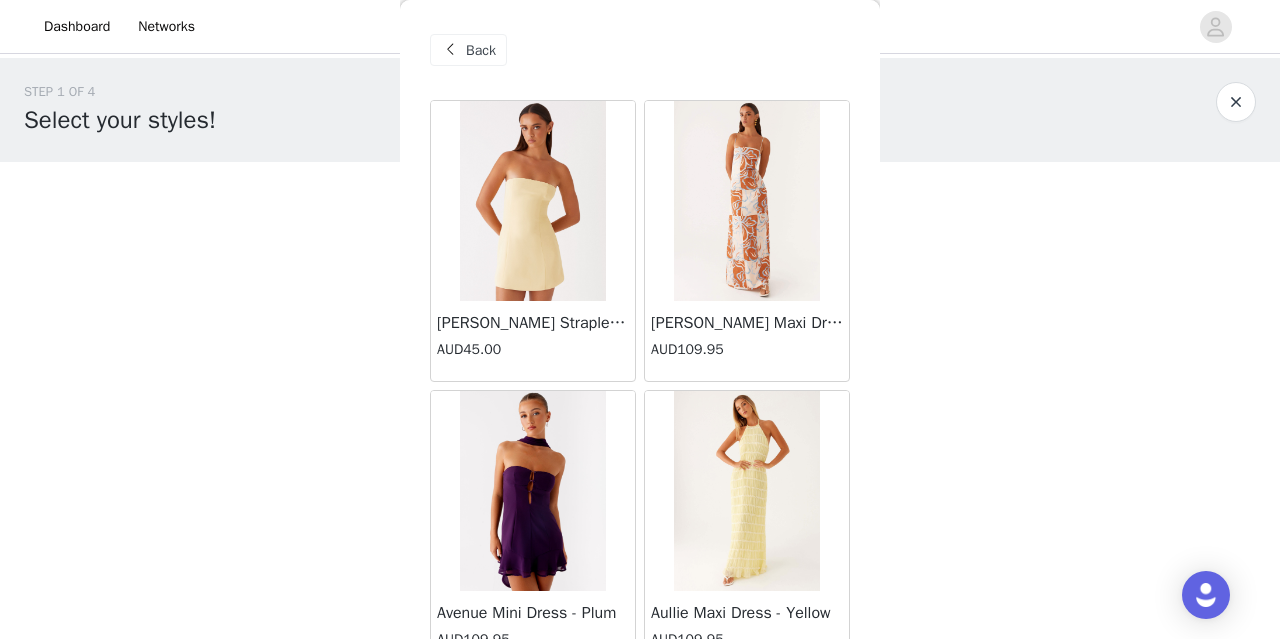 click at bounding box center [746, 201] 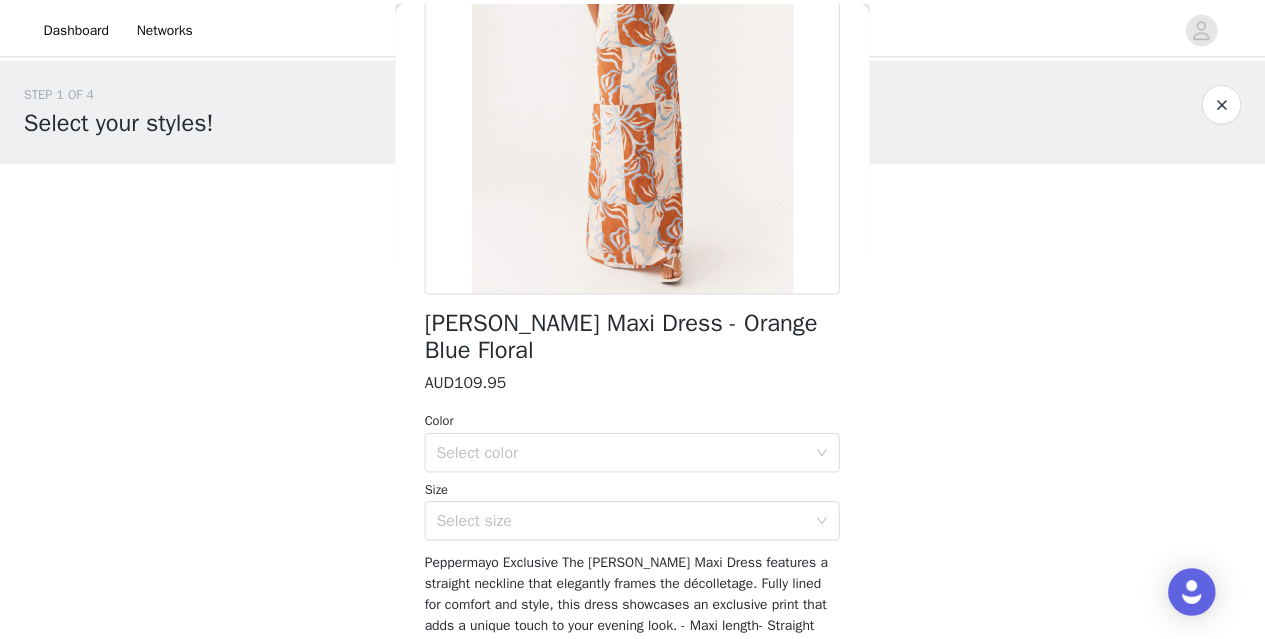 scroll, scrollTop: 300, scrollLeft: 0, axis: vertical 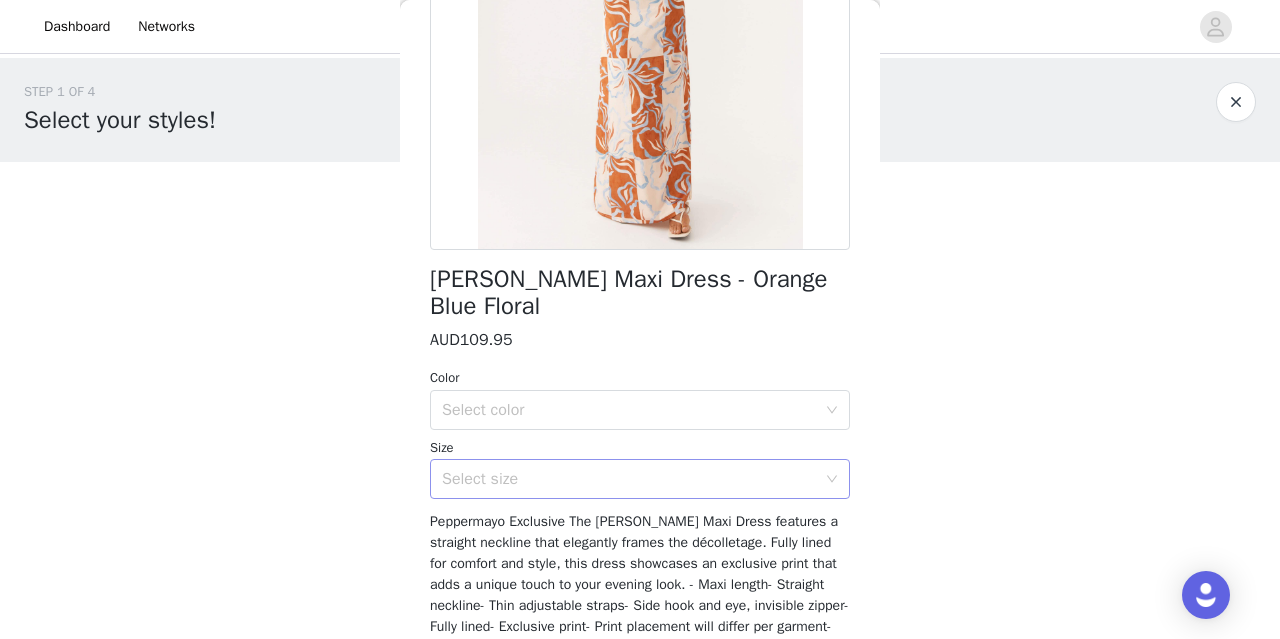 click on "Select size" at bounding box center (633, 479) 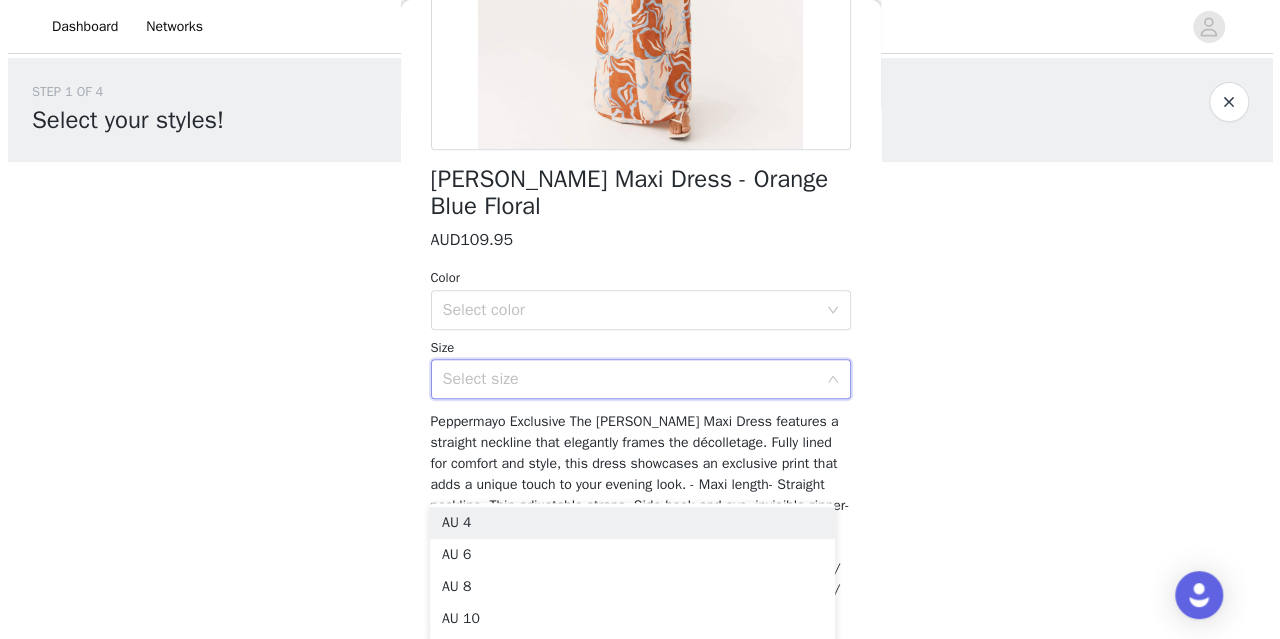 scroll, scrollTop: 300, scrollLeft: 0, axis: vertical 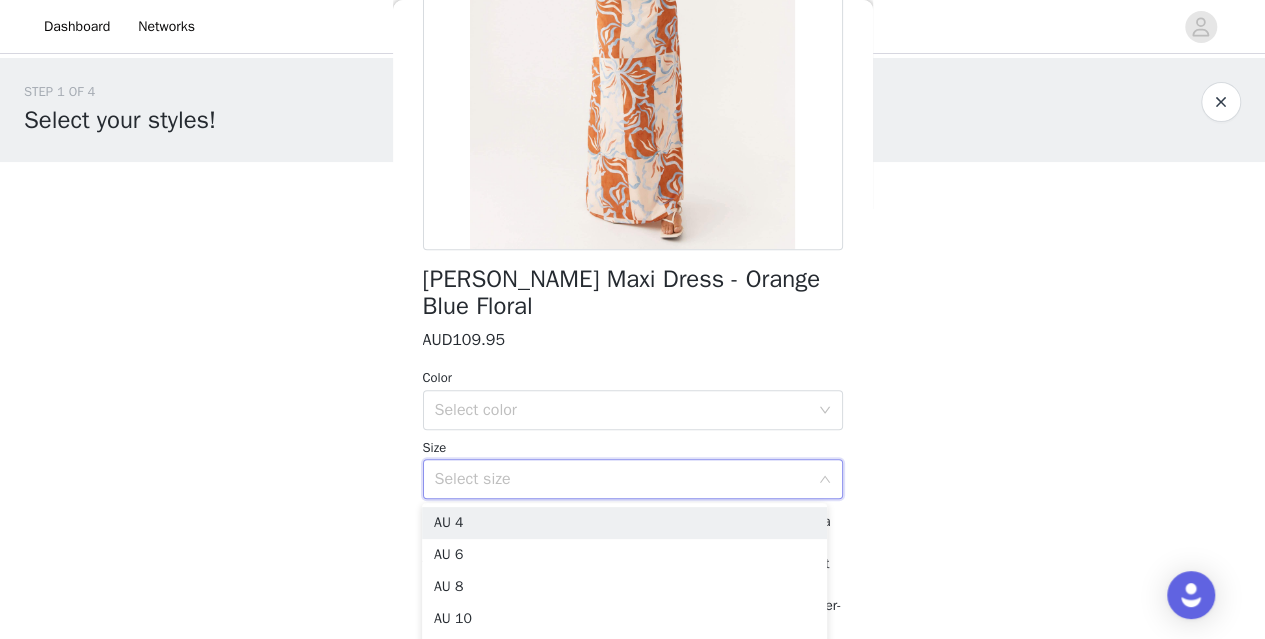 click on "Select size" at bounding box center [622, 479] 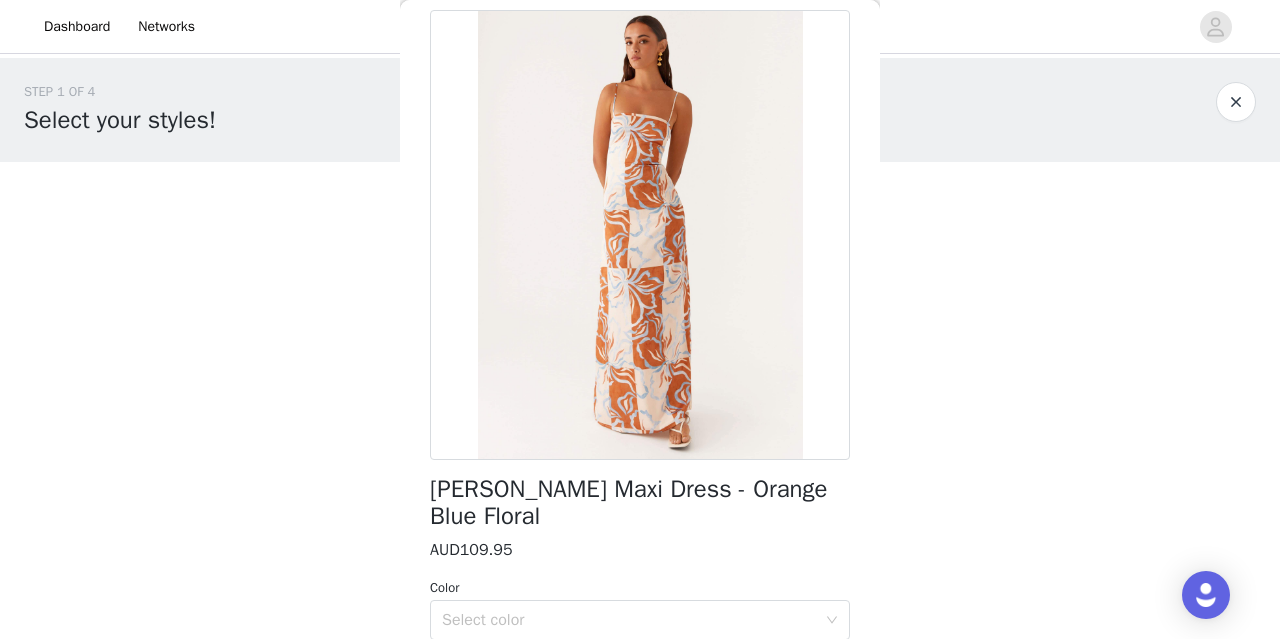 scroll, scrollTop: 0, scrollLeft: 0, axis: both 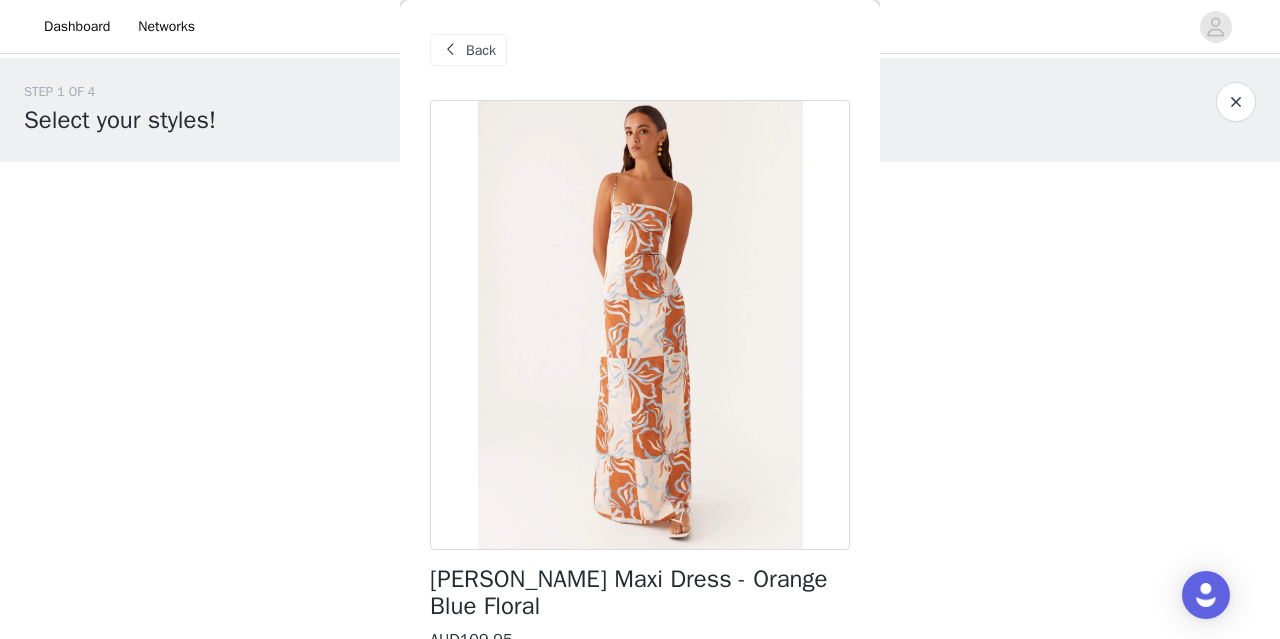 click on "Back" at bounding box center (481, 50) 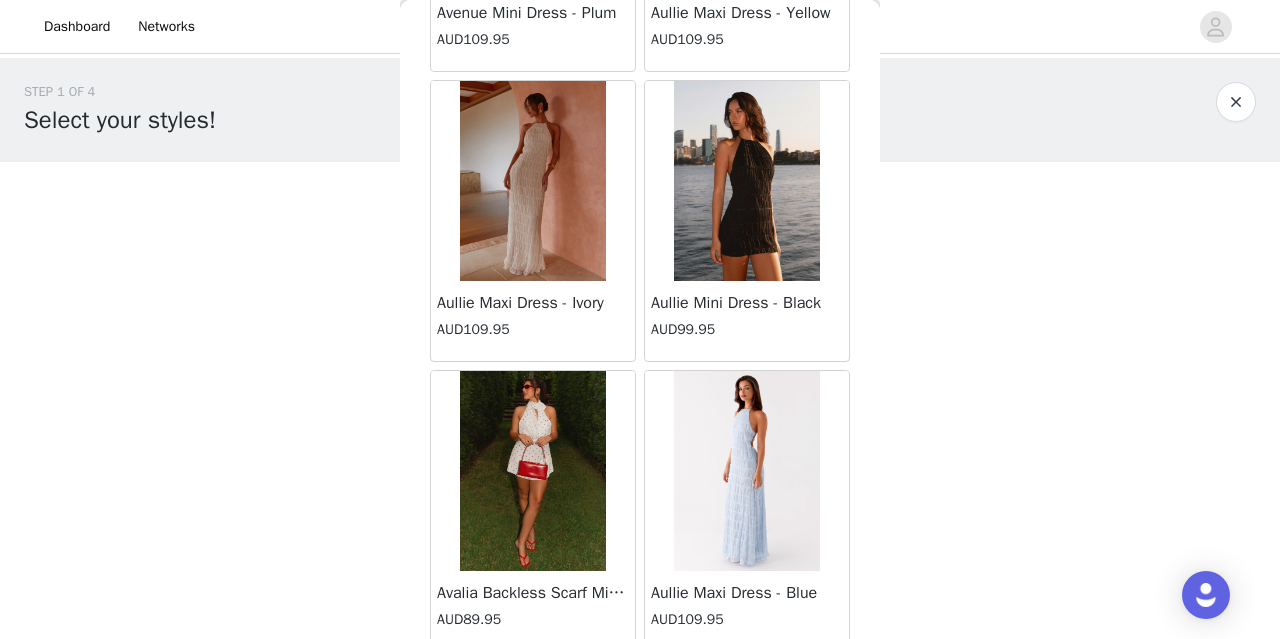 scroll, scrollTop: 1100, scrollLeft: 0, axis: vertical 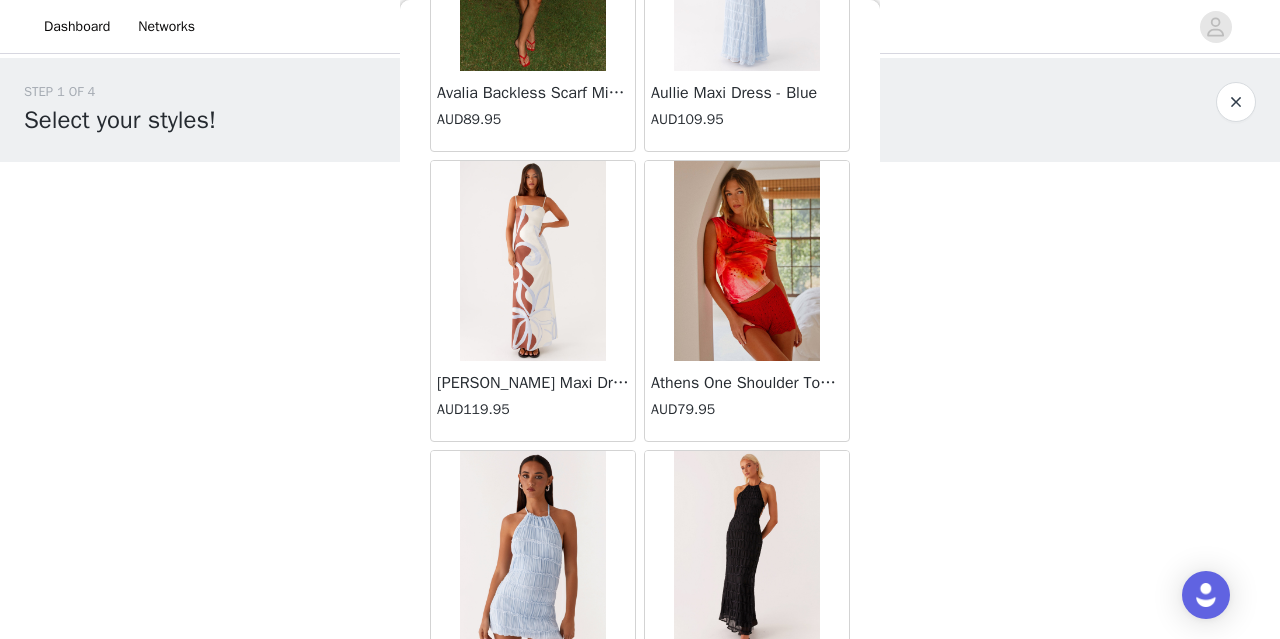 click at bounding box center (532, 261) 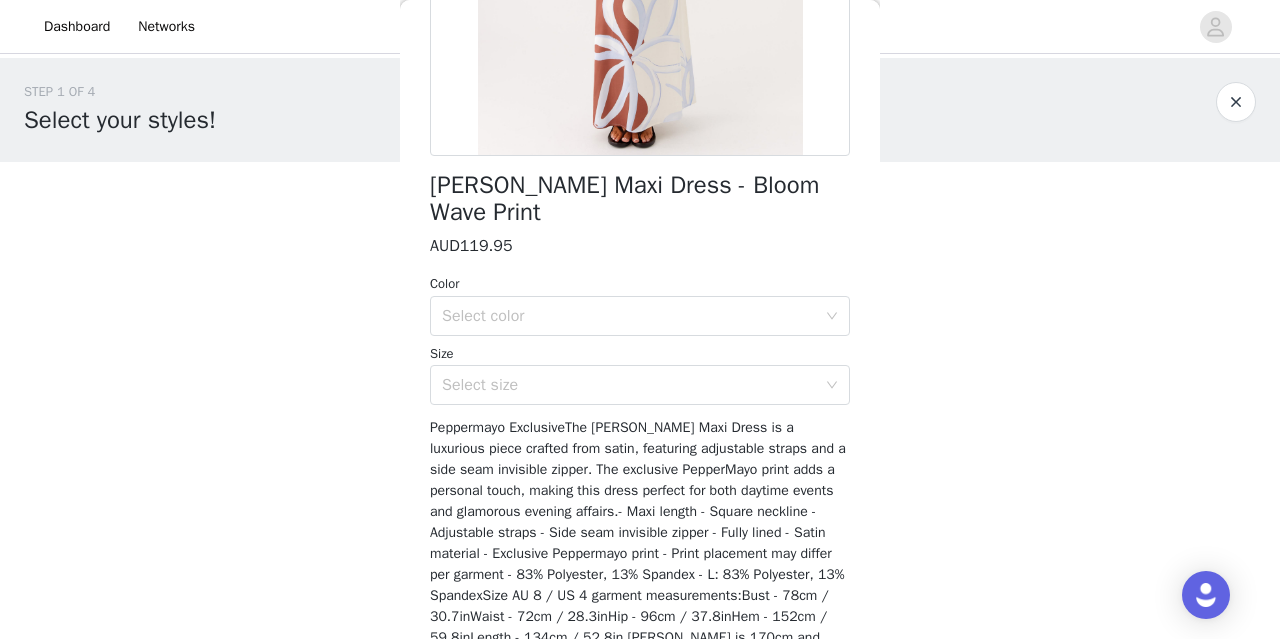 scroll, scrollTop: 400, scrollLeft: 0, axis: vertical 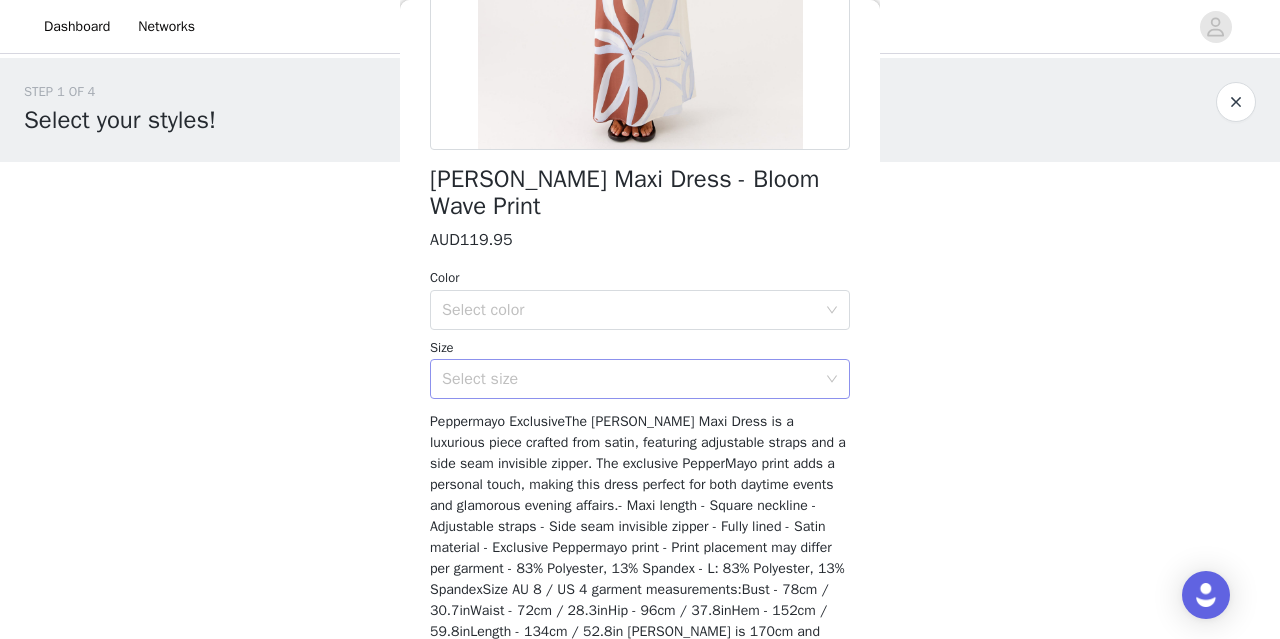 click on "Select size" at bounding box center [629, 379] 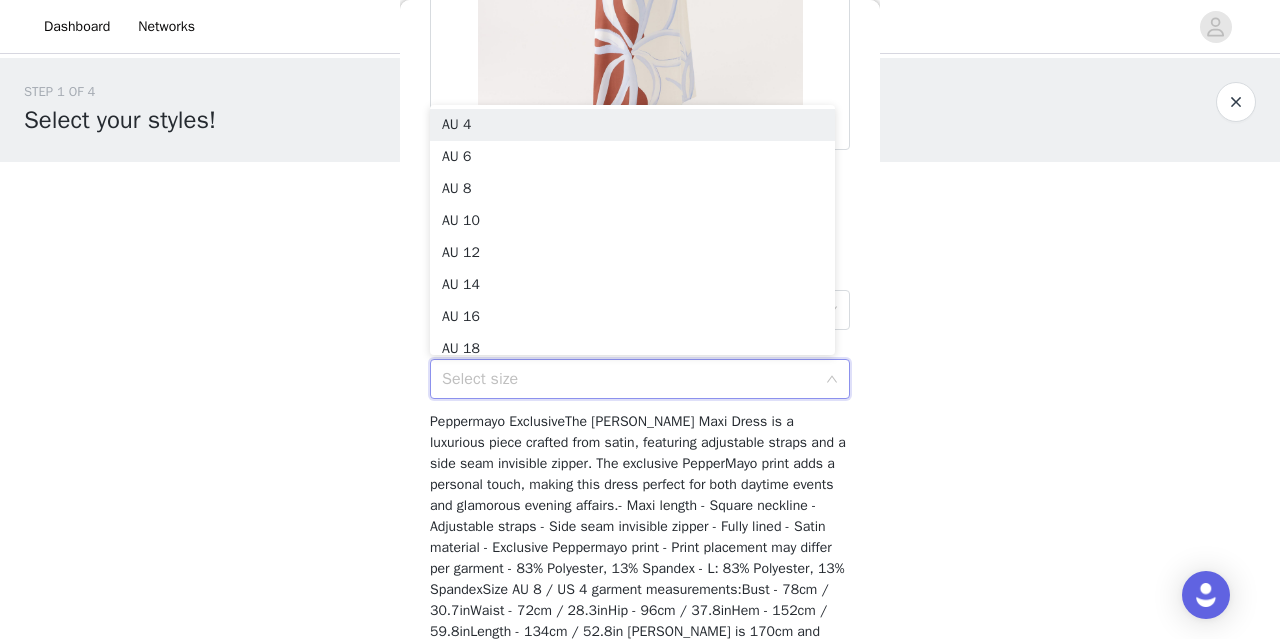 click on "Select size" at bounding box center (629, 379) 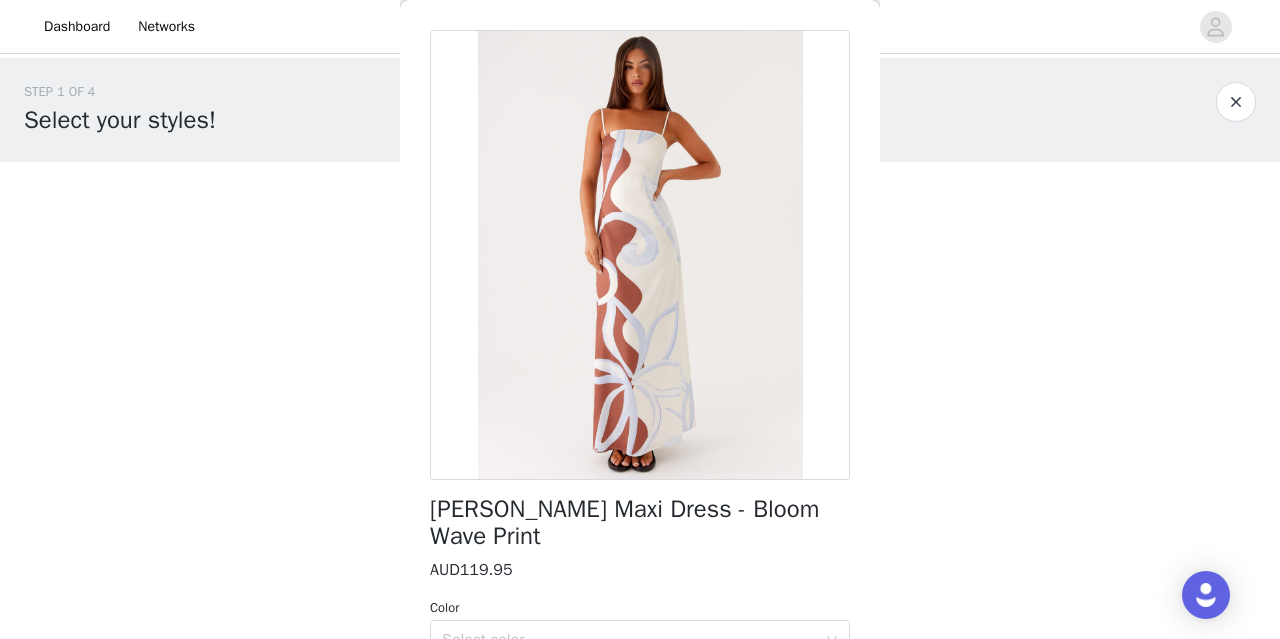 scroll, scrollTop: 0, scrollLeft: 0, axis: both 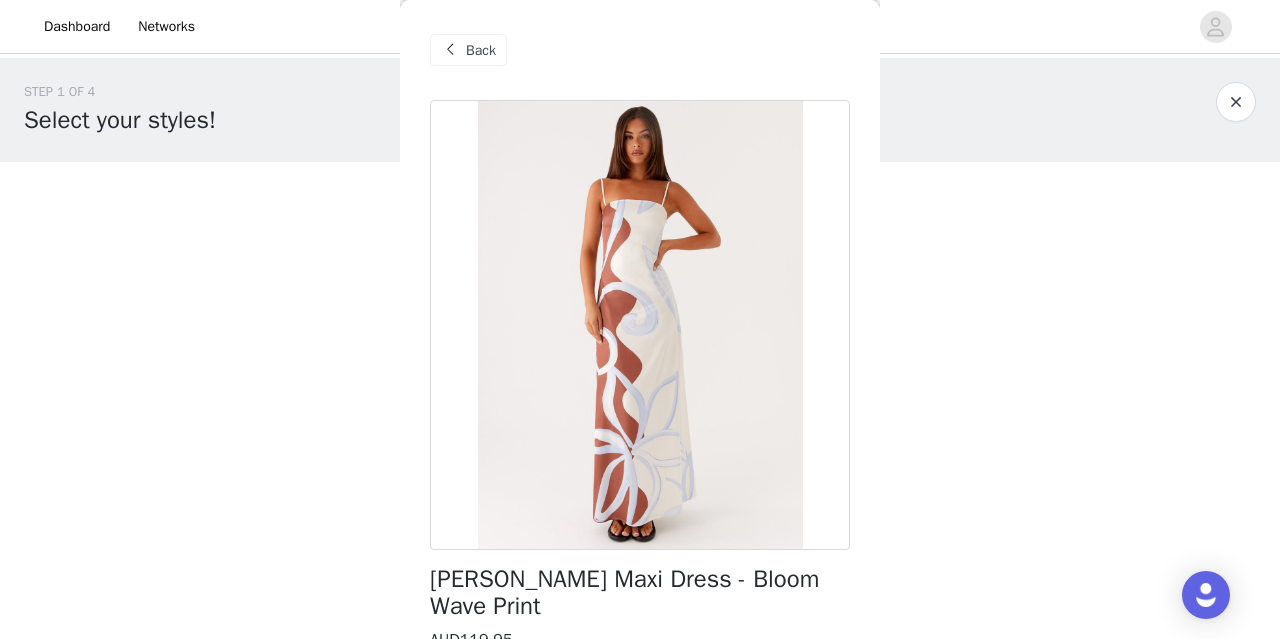 click on "Back" at bounding box center [481, 50] 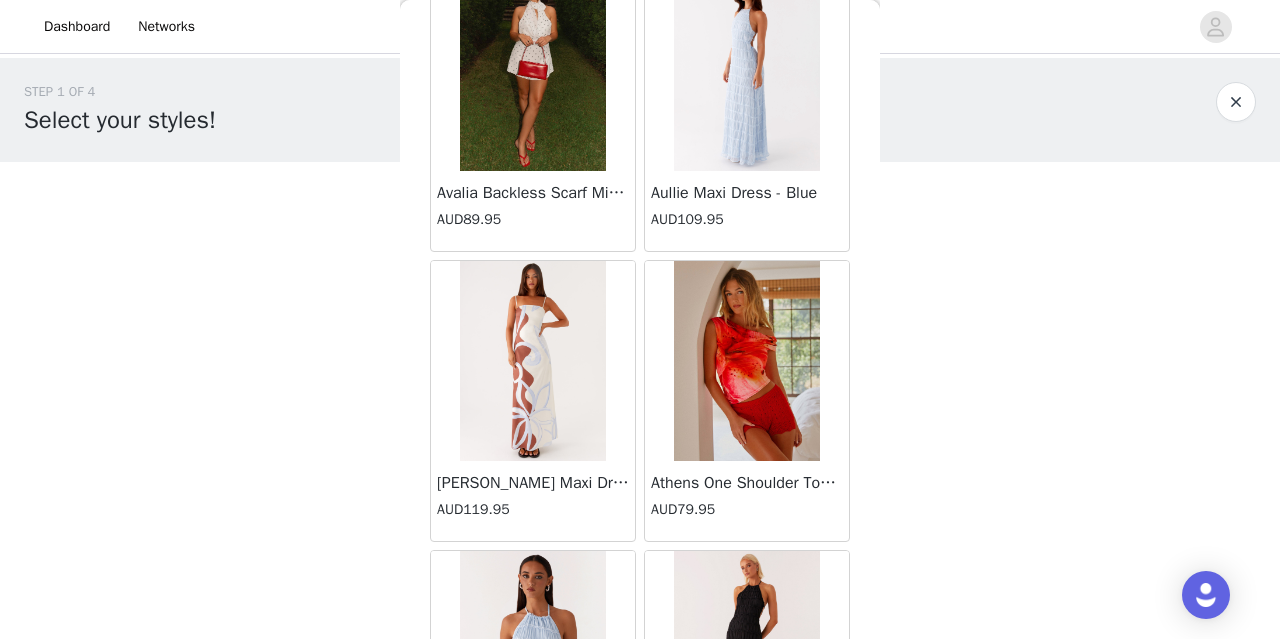 scroll, scrollTop: 1400, scrollLeft: 0, axis: vertical 